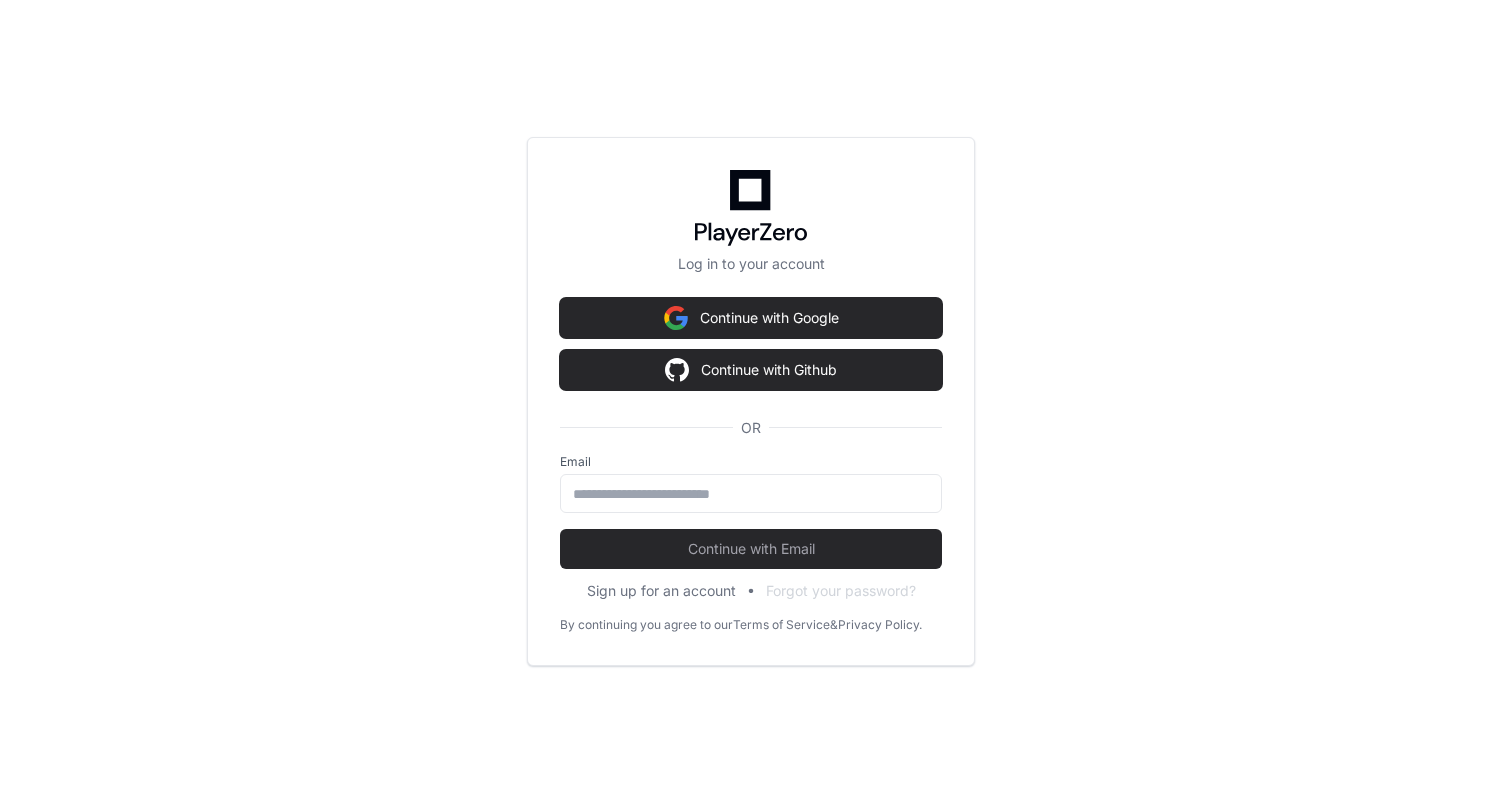 scroll, scrollTop: 0, scrollLeft: 0, axis: both 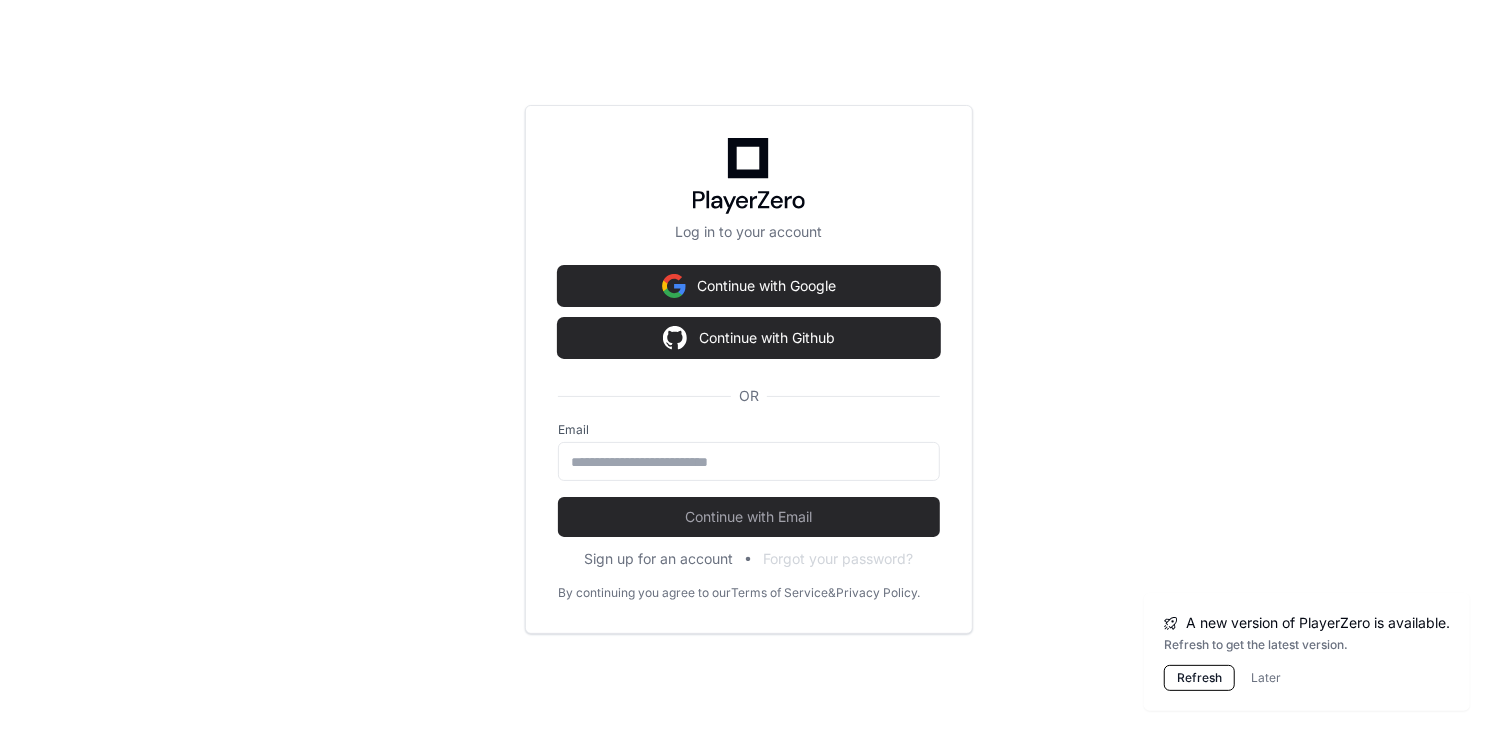 click on "Continue with Google" at bounding box center [749, 286] 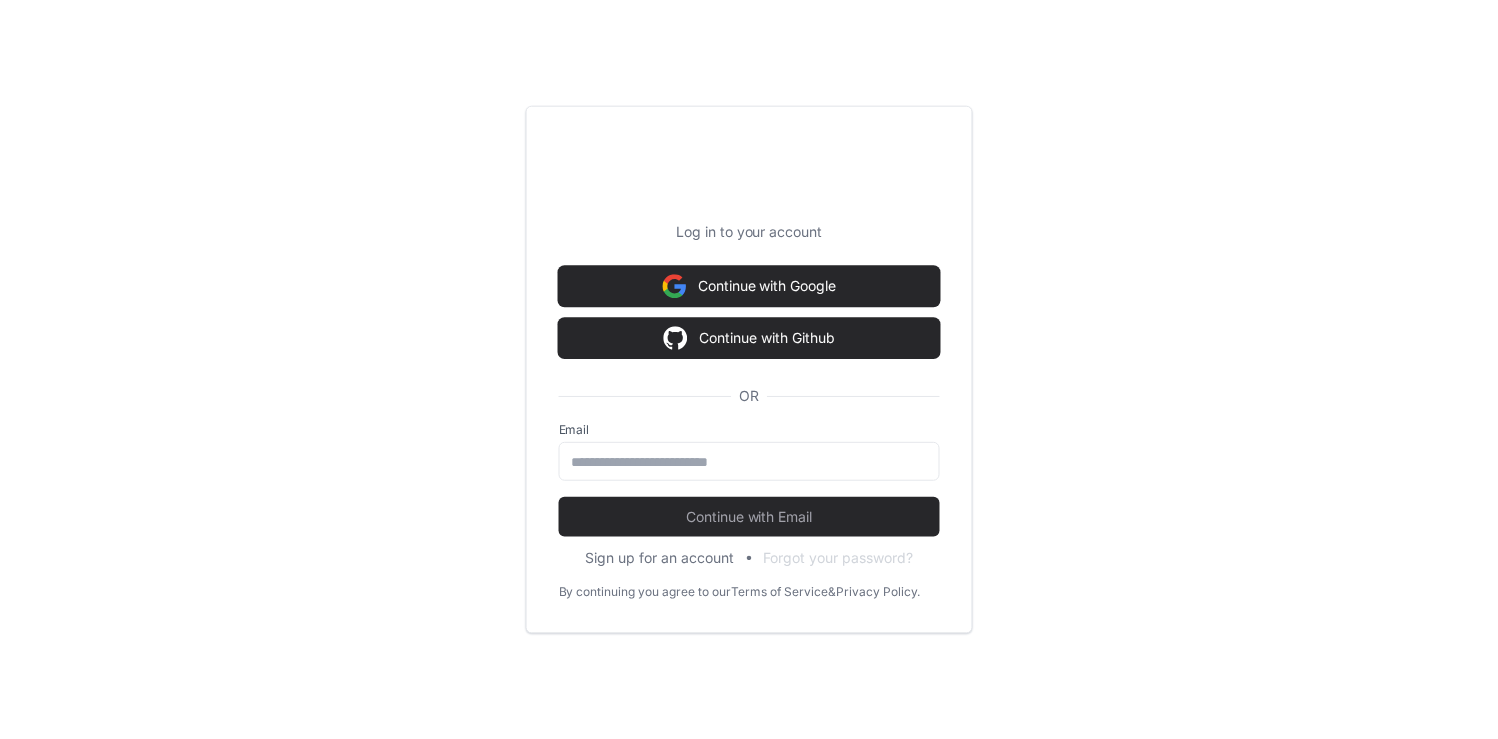 scroll, scrollTop: 0, scrollLeft: 0, axis: both 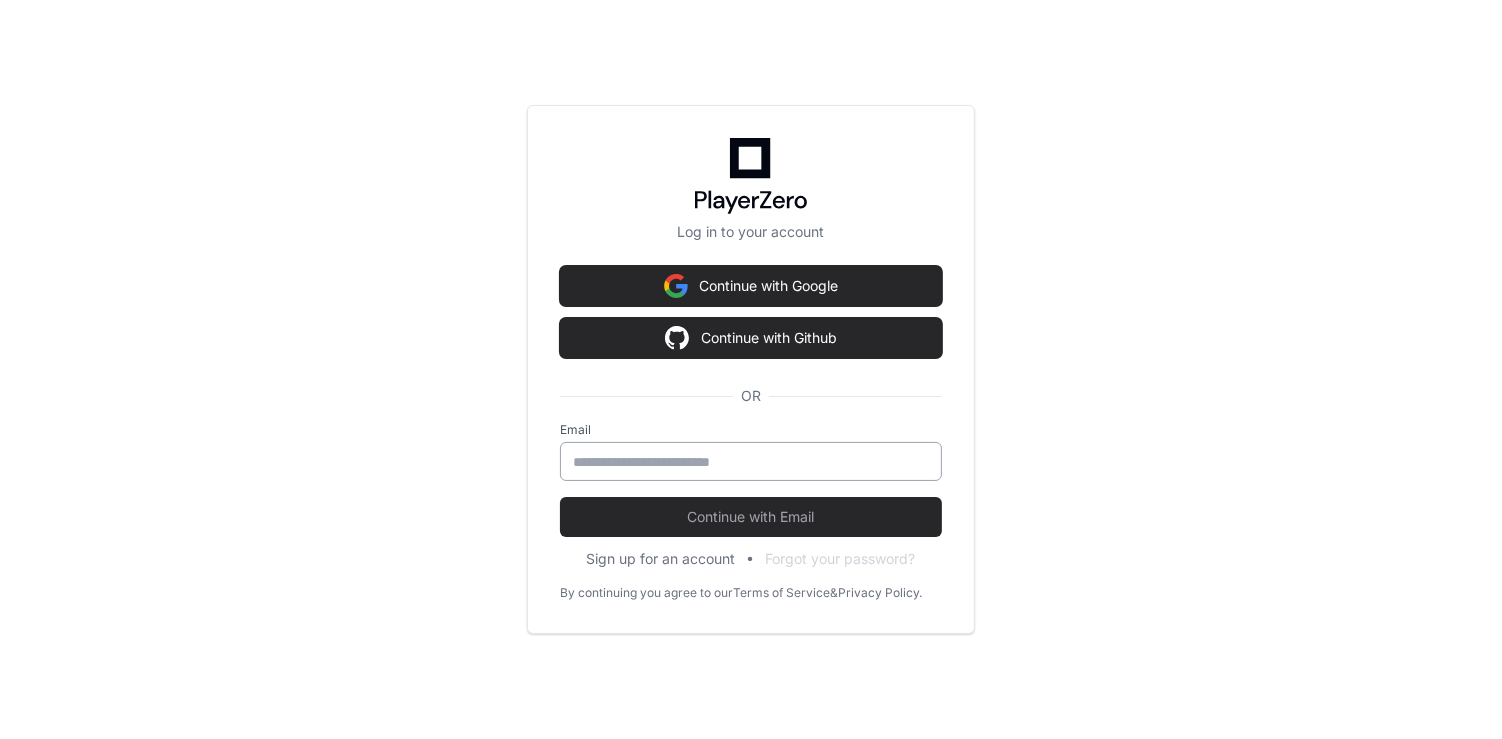 click on "Email" at bounding box center [751, 451] 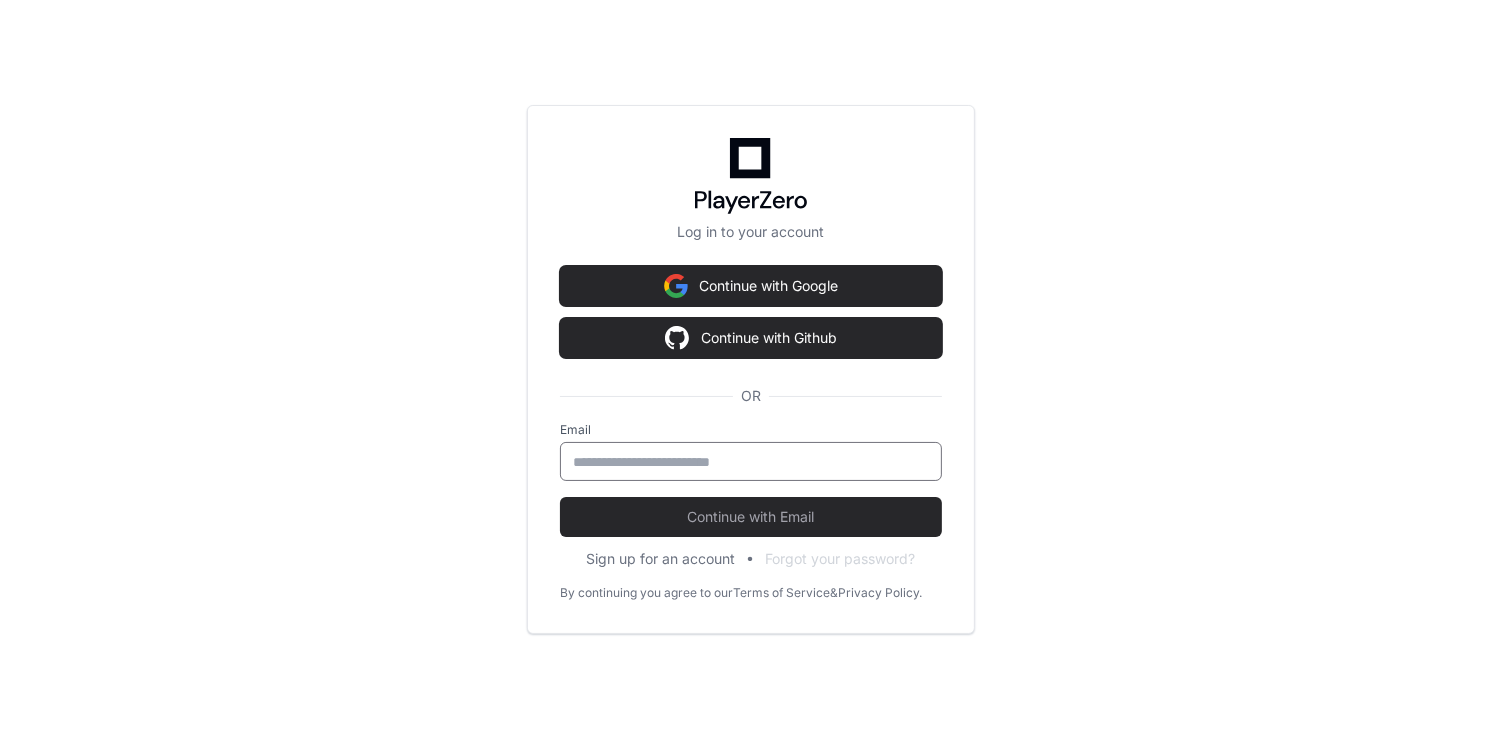 type on "**********" 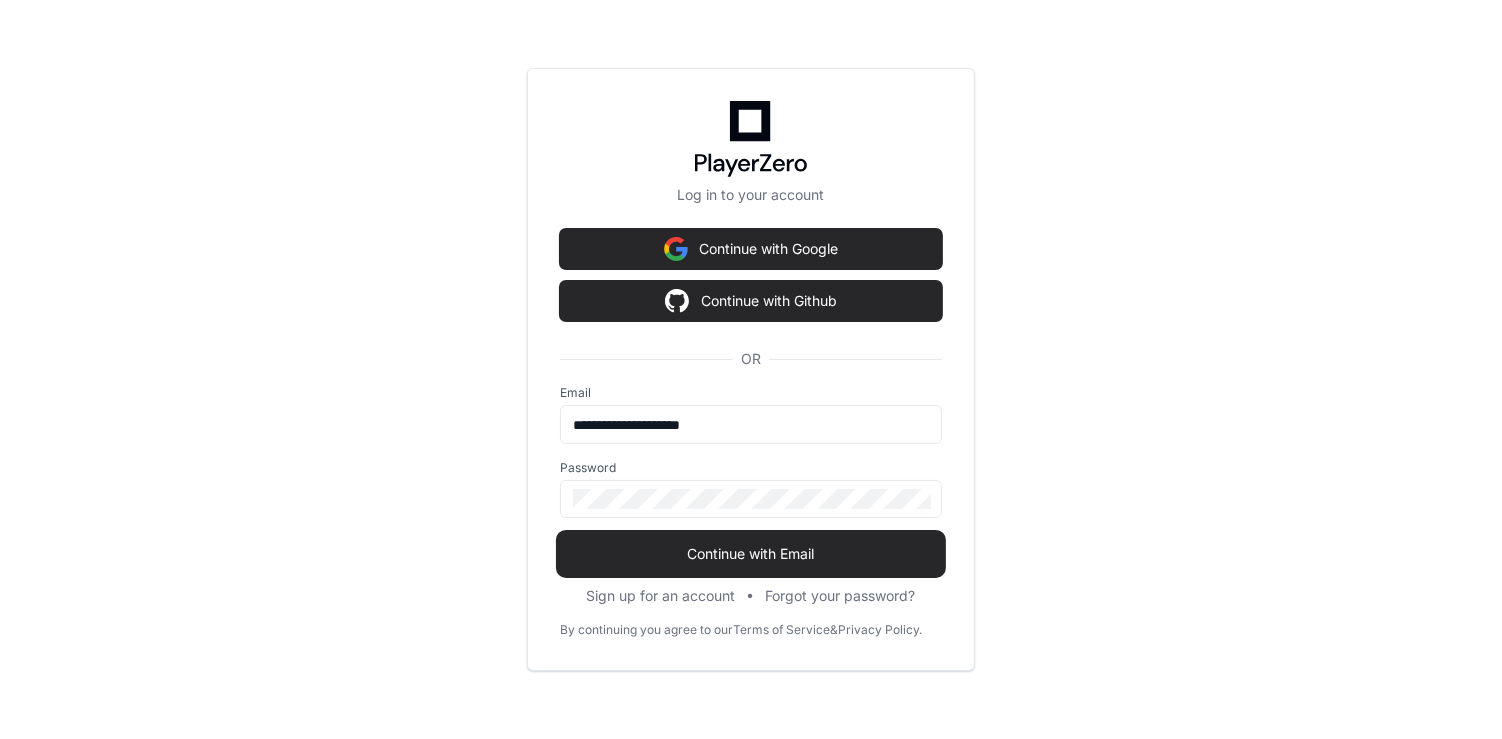 click on "Continue with Email" at bounding box center [751, 554] 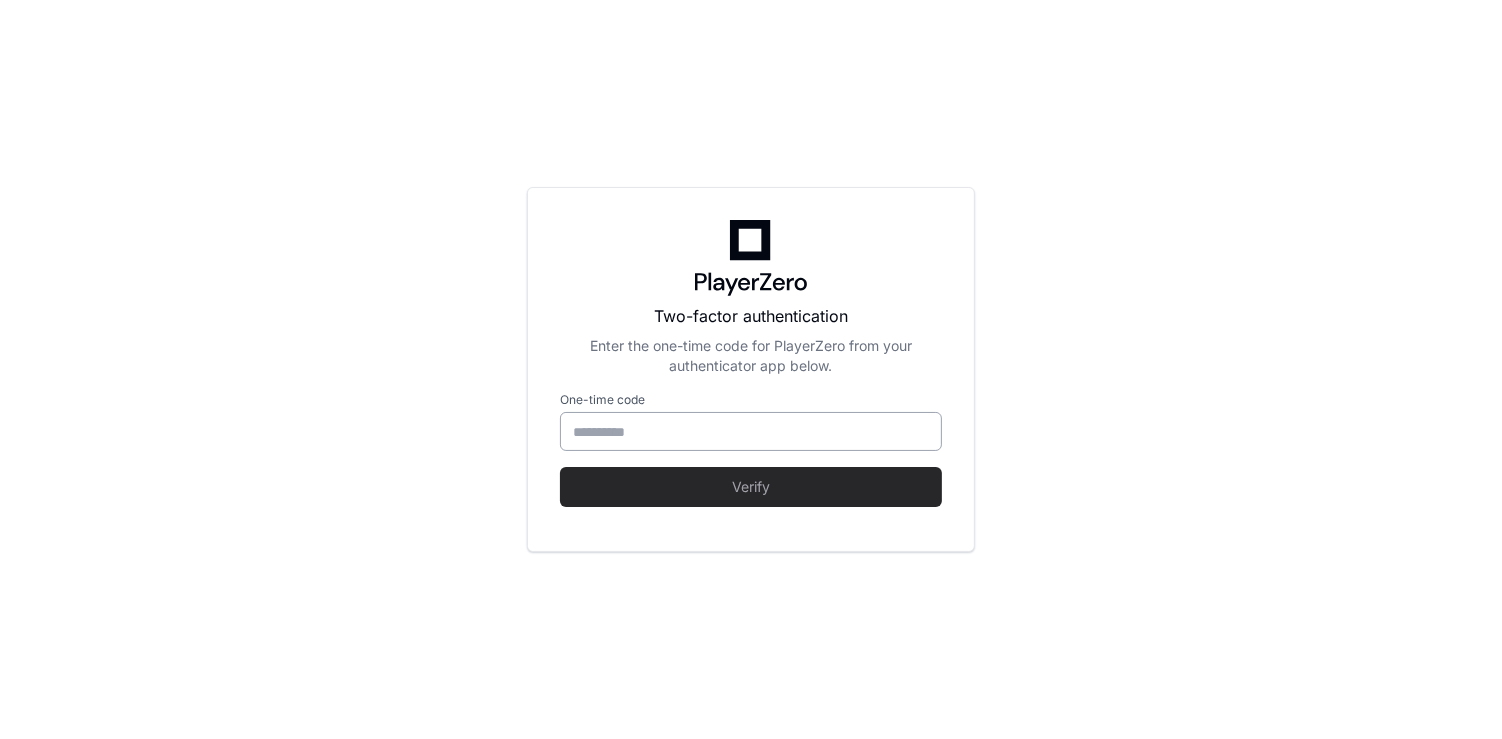 type on "******" 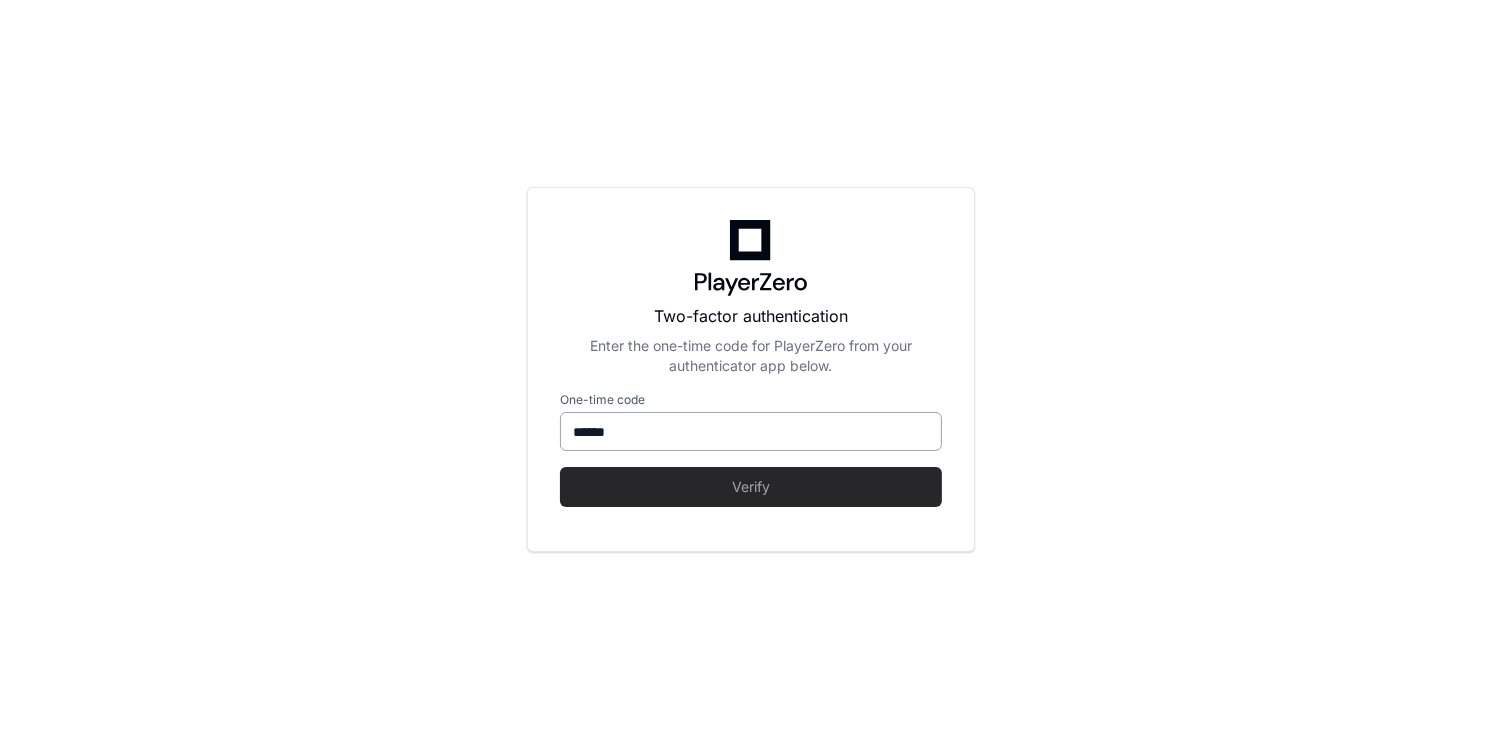 click on "******" at bounding box center (751, 432) 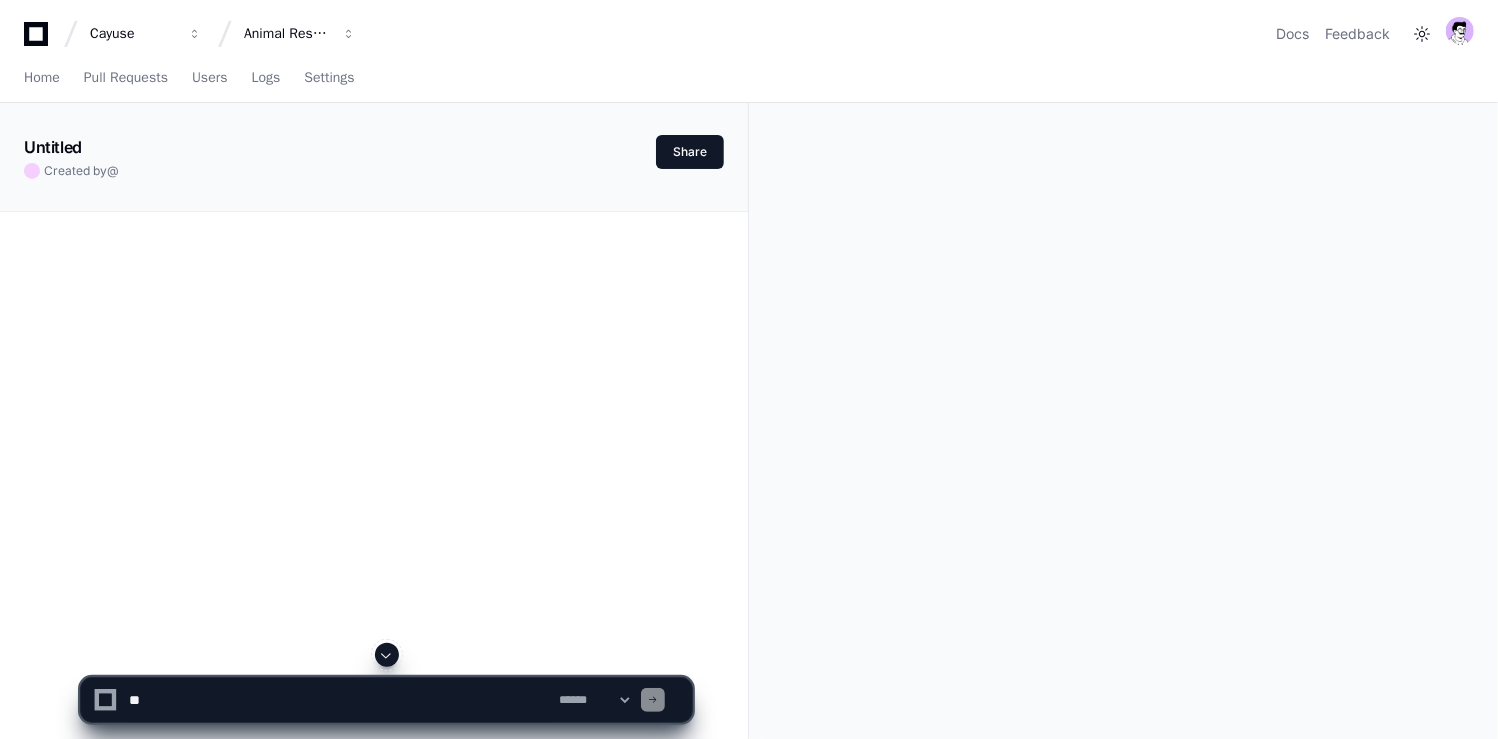 scroll, scrollTop: 0, scrollLeft: 0, axis: both 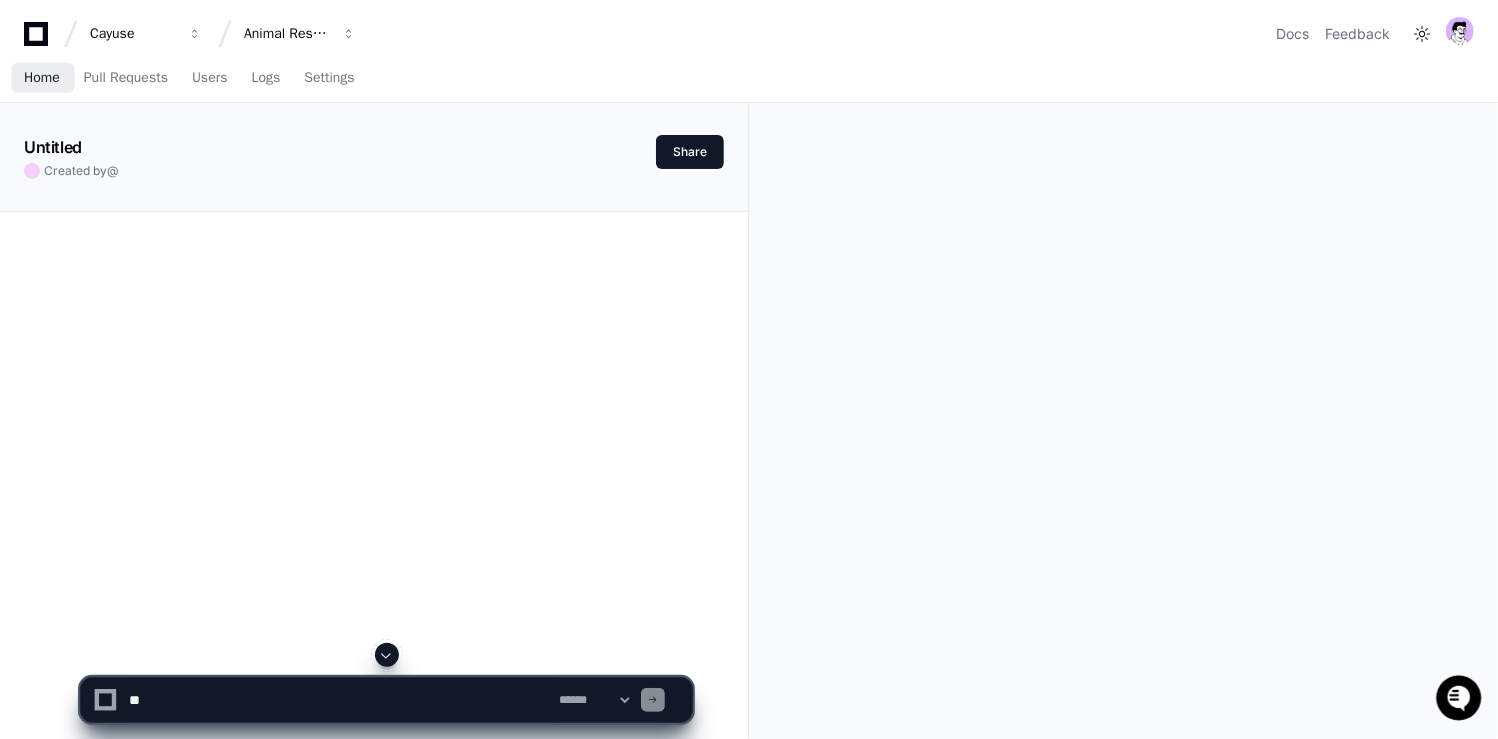 click on "Home" at bounding box center [42, 78] 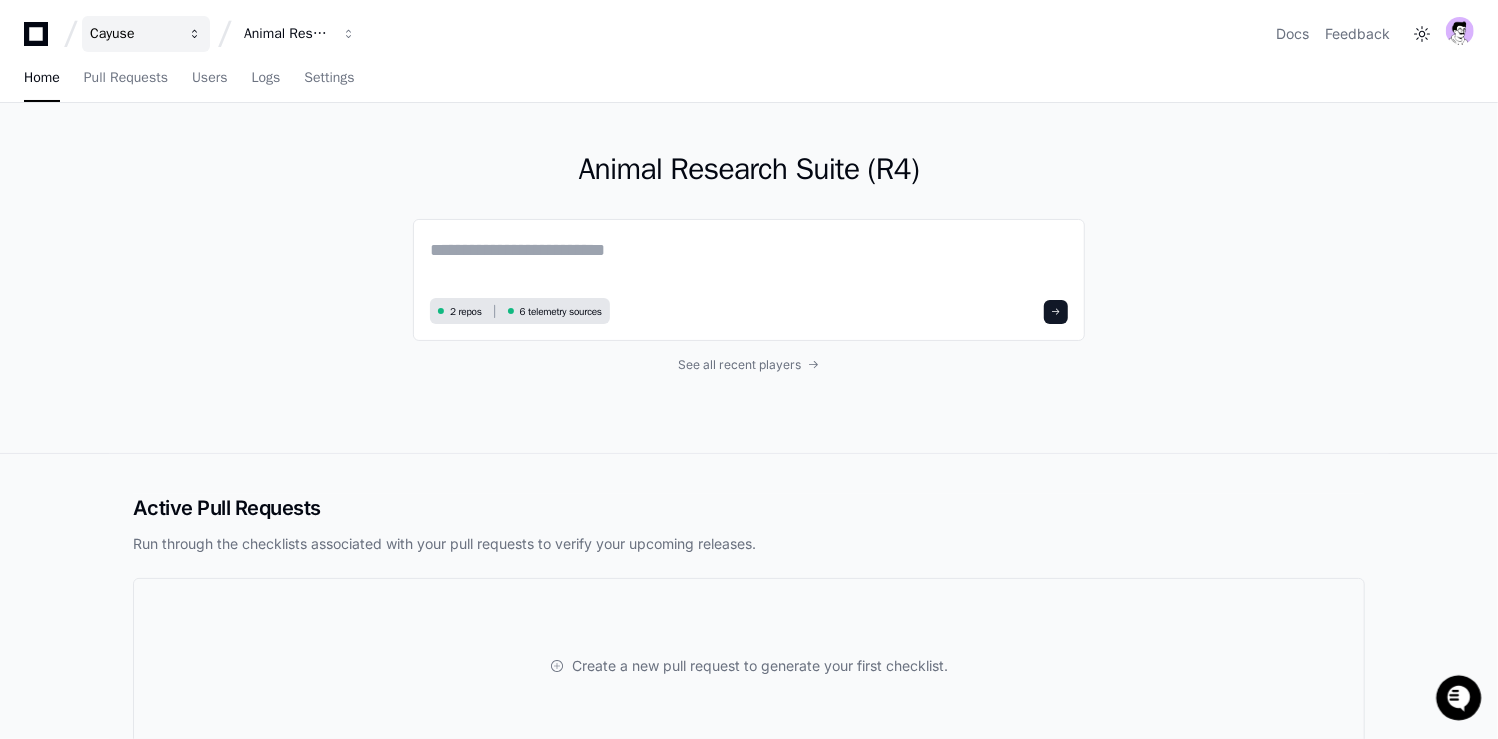 click on "Cayuse" at bounding box center (133, 34) 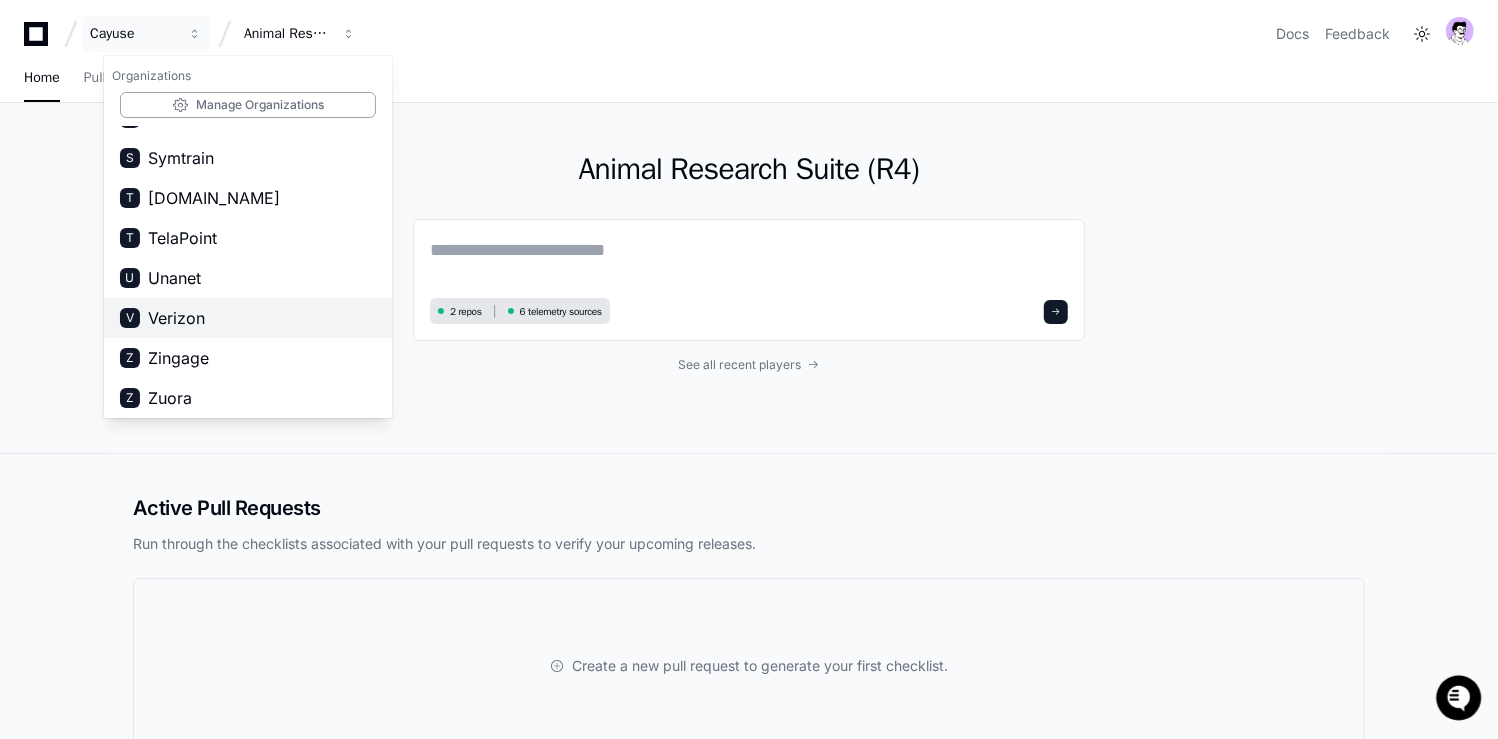 scroll, scrollTop: 1511, scrollLeft: 0, axis: vertical 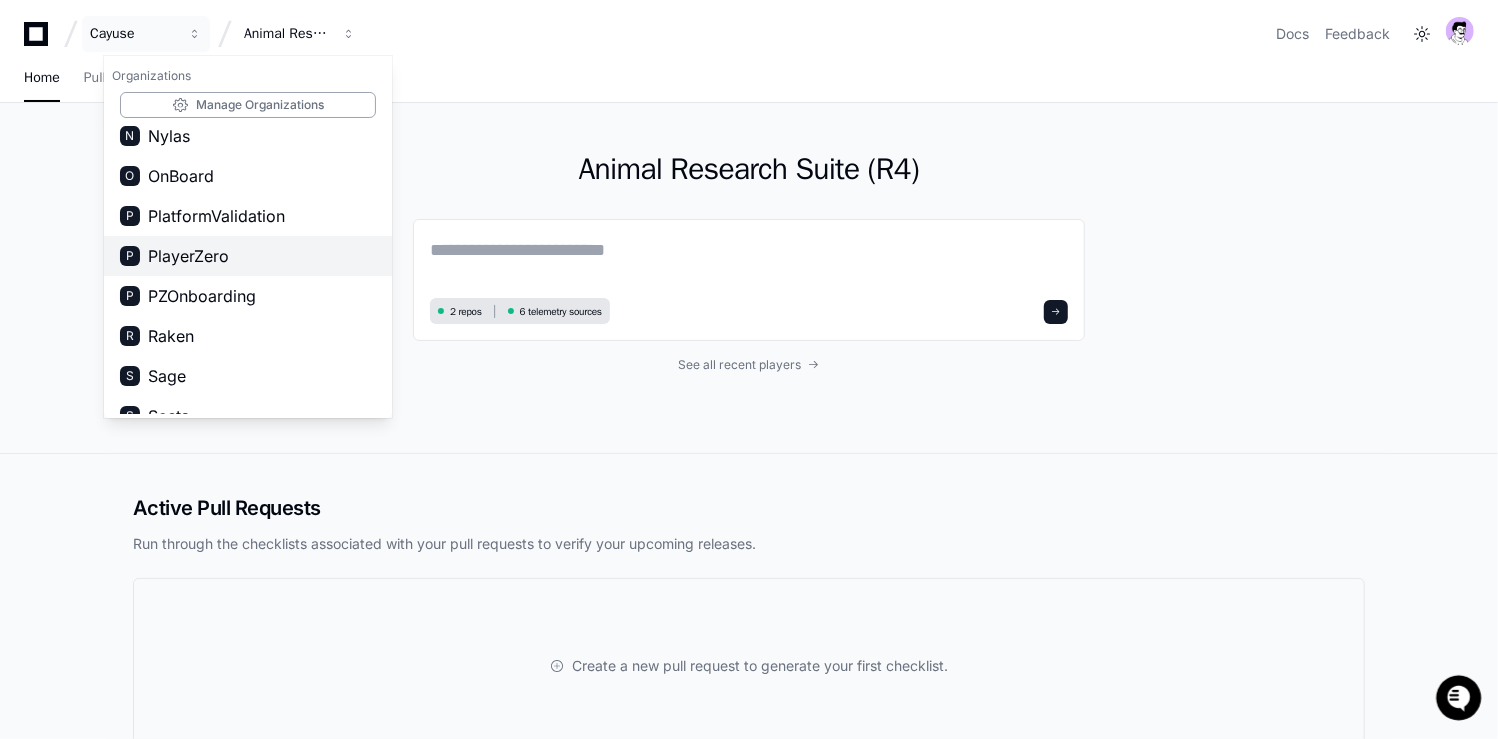 click on "PlayerZero" at bounding box center (188, 256) 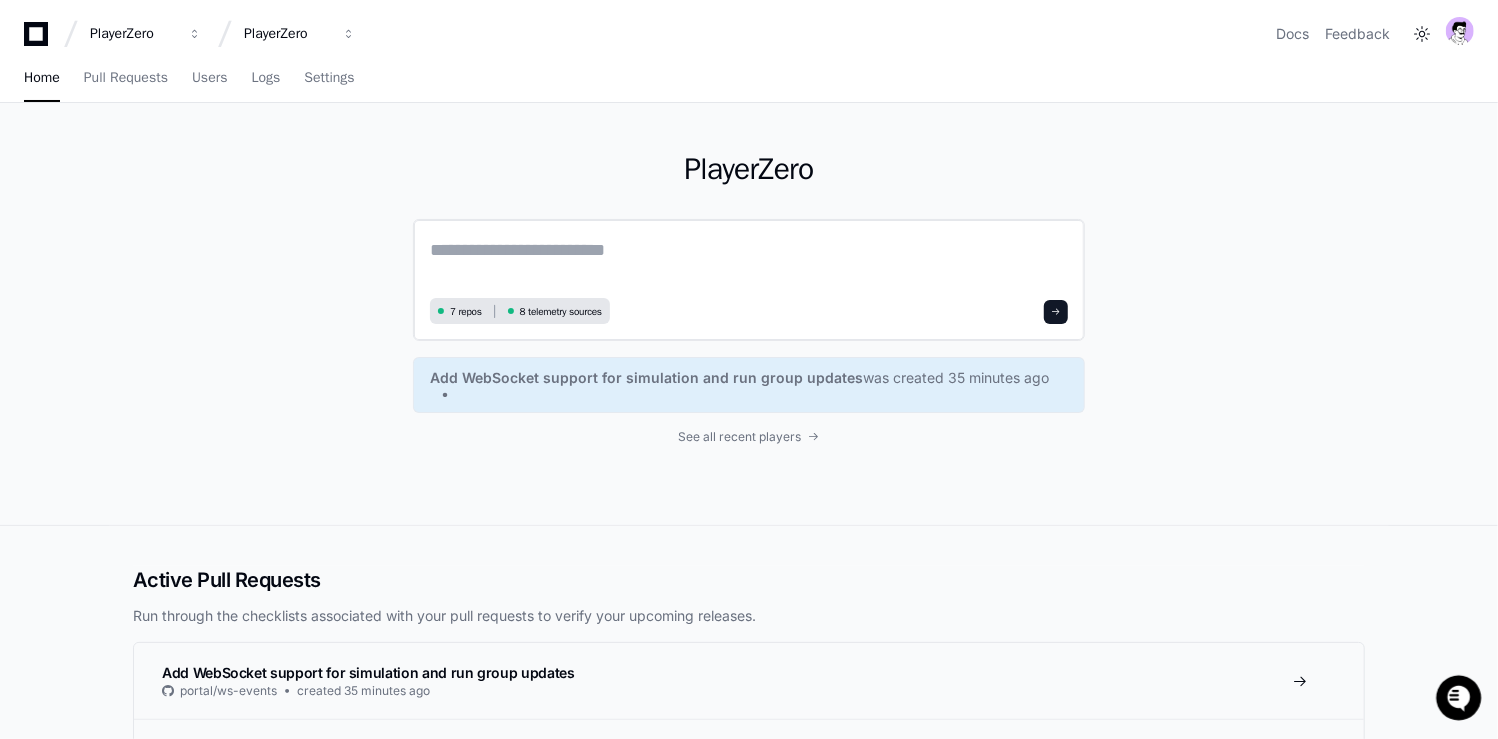click 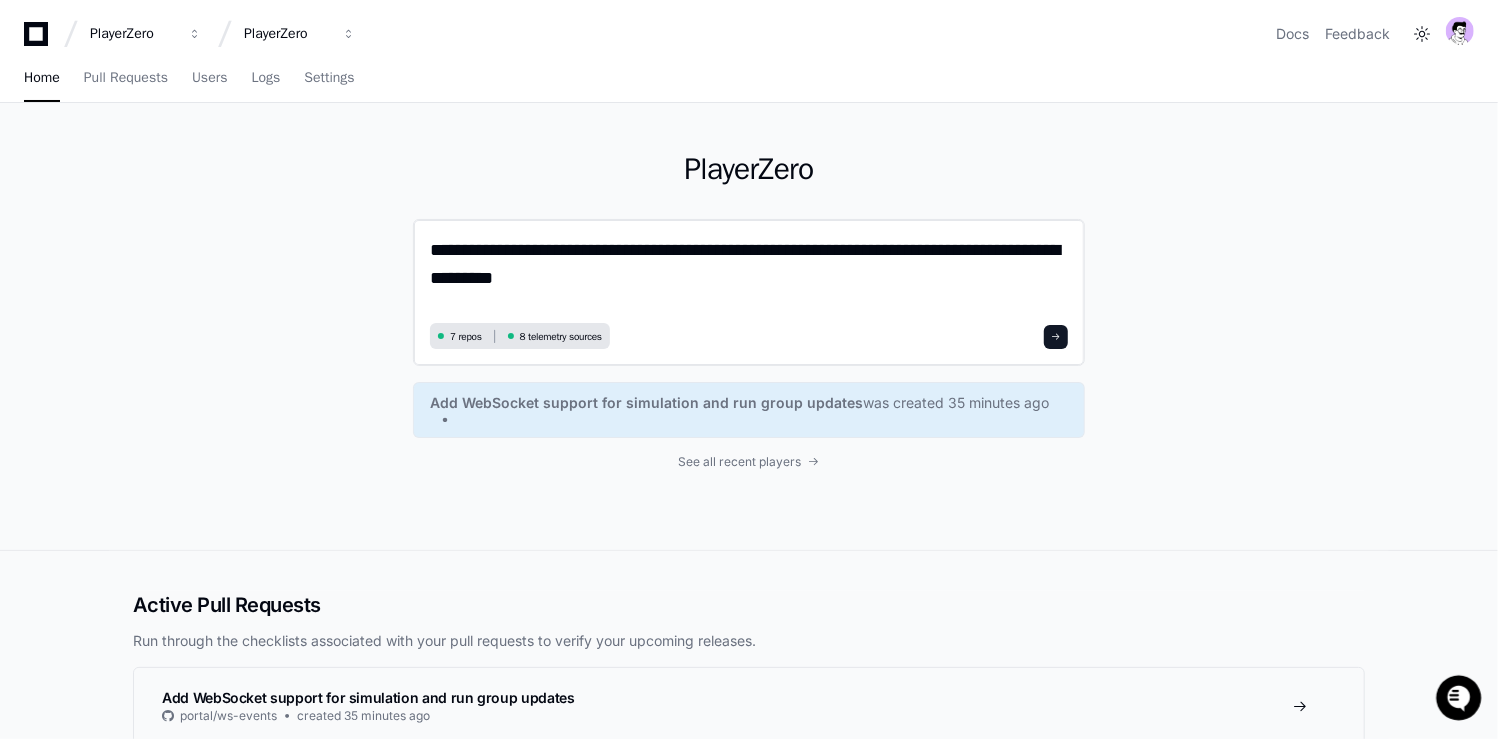 paste on "**********" 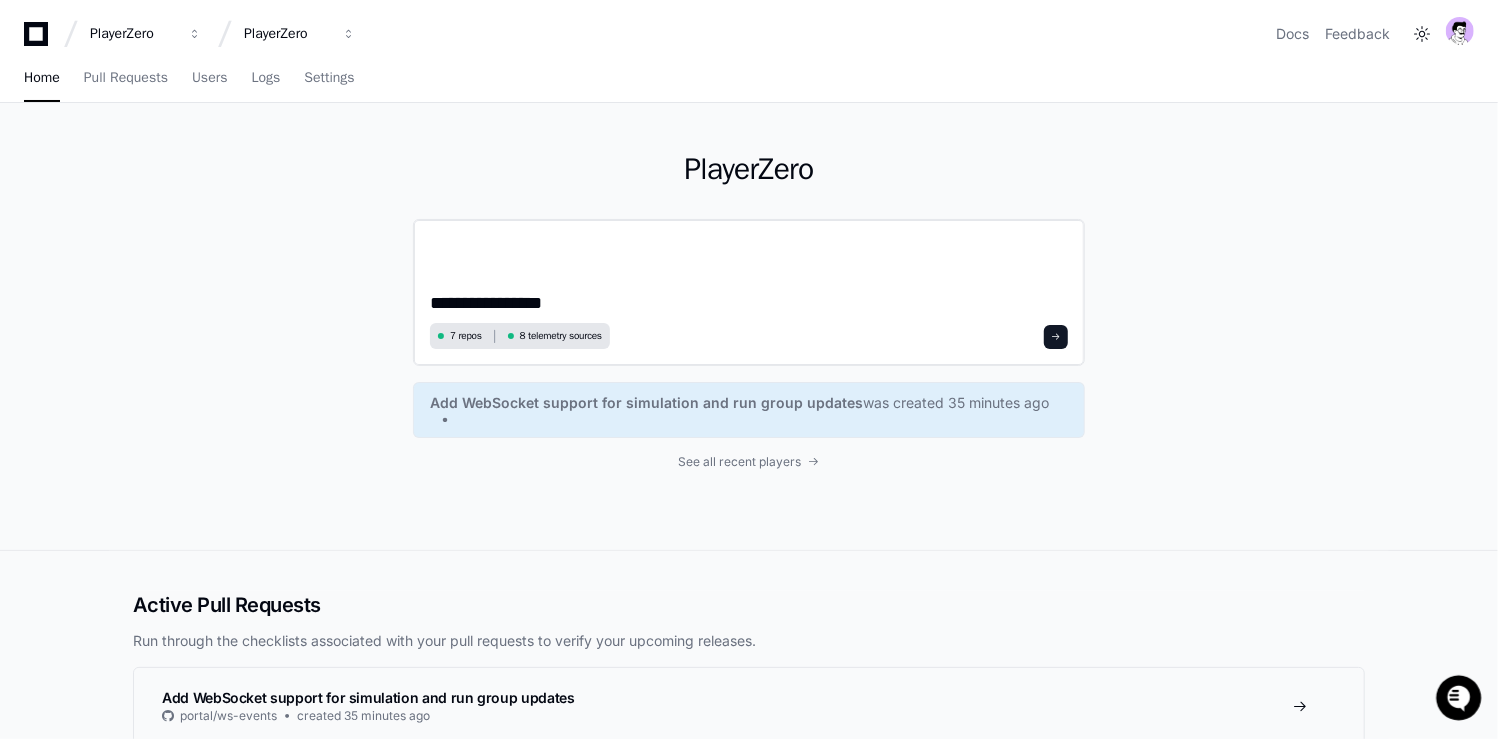 scroll, scrollTop: 0, scrollLeft: 0, axis: both 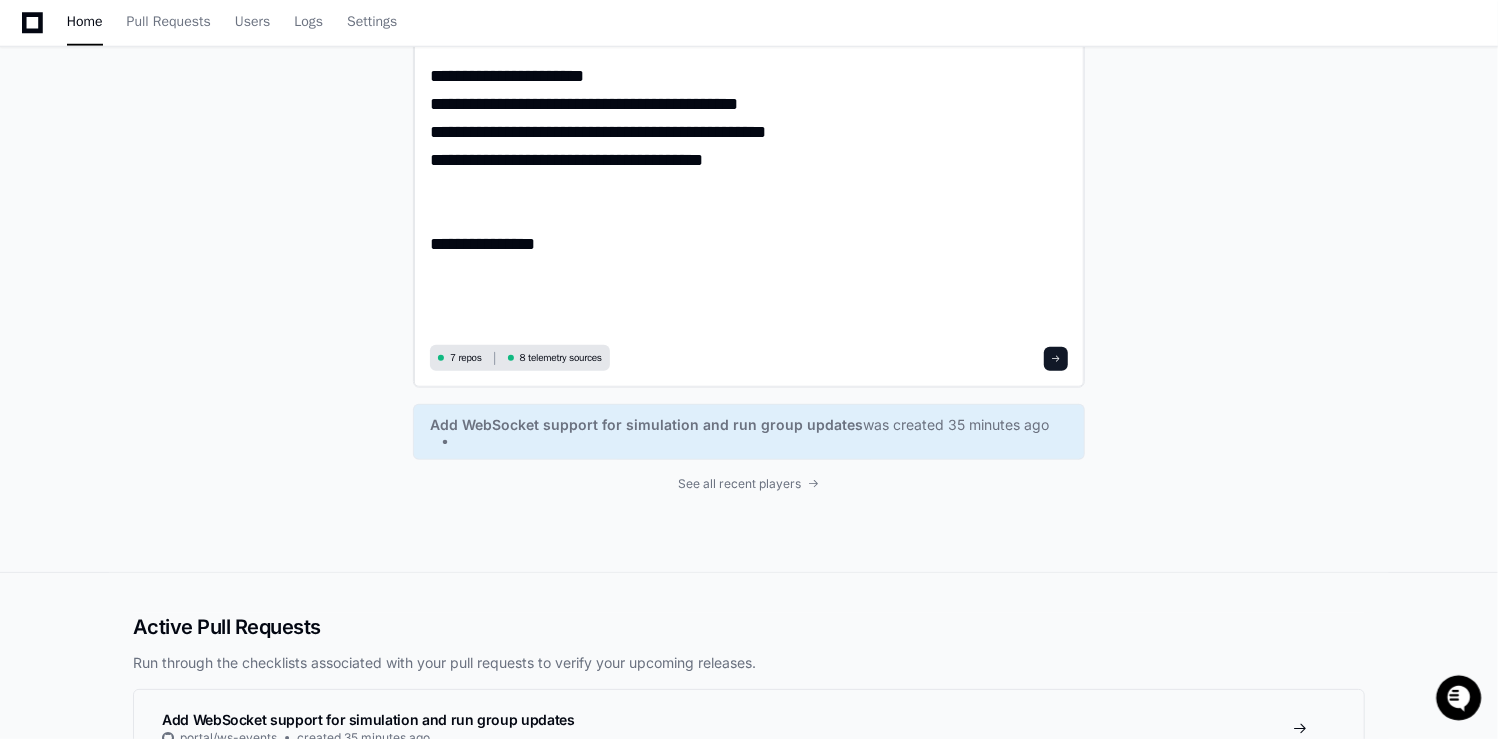type on "**********" 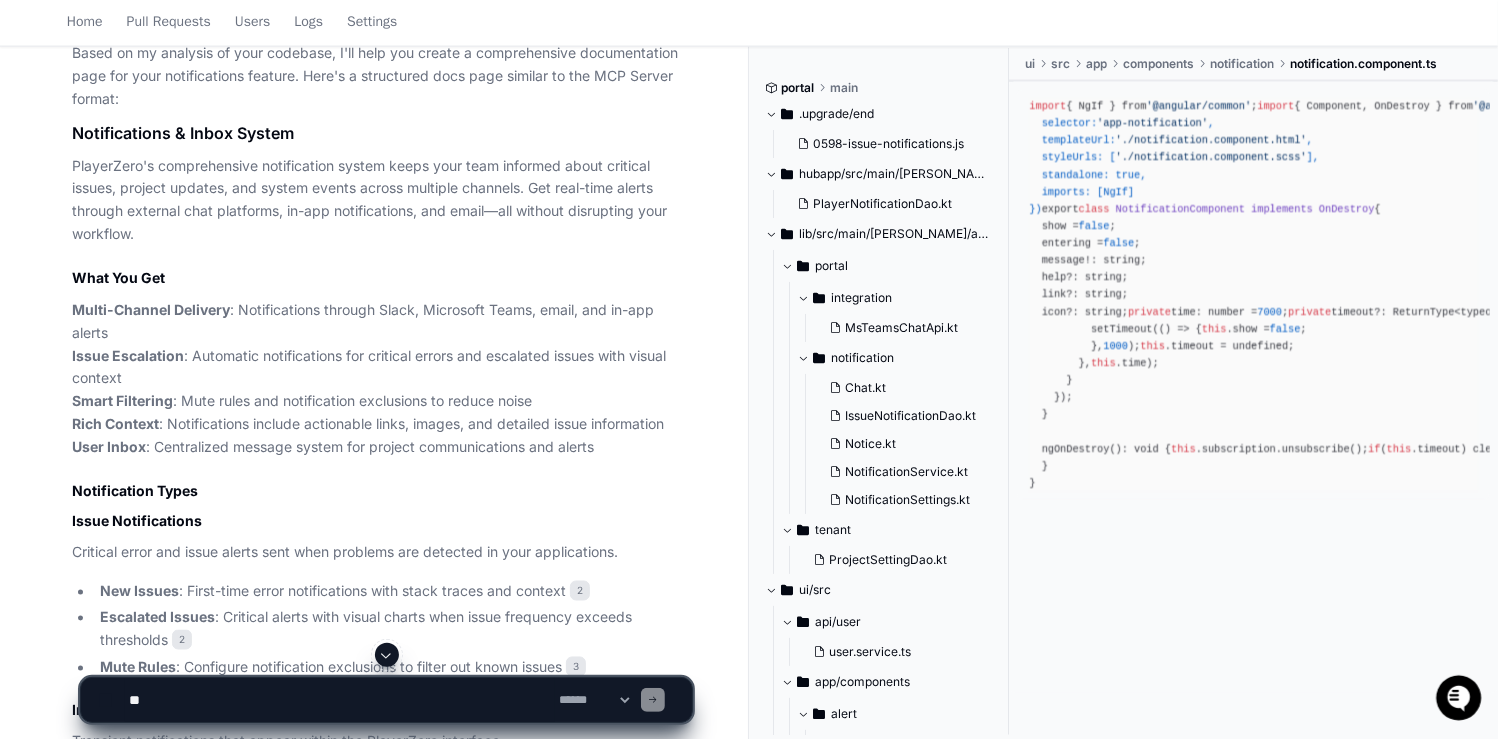 scroll, scrollTop: 1842, scrollLeft: 0, axis: vertical 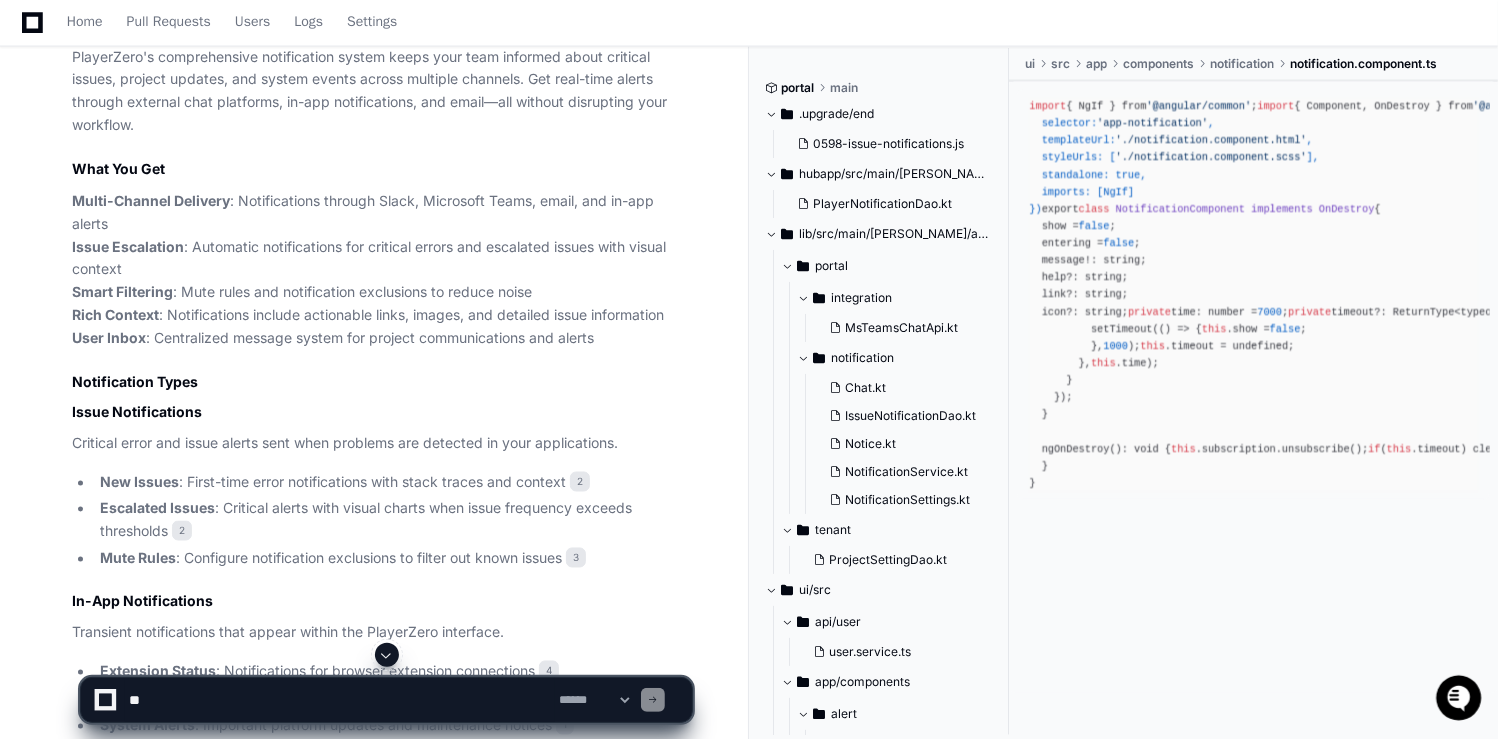 click on "Notification Types" 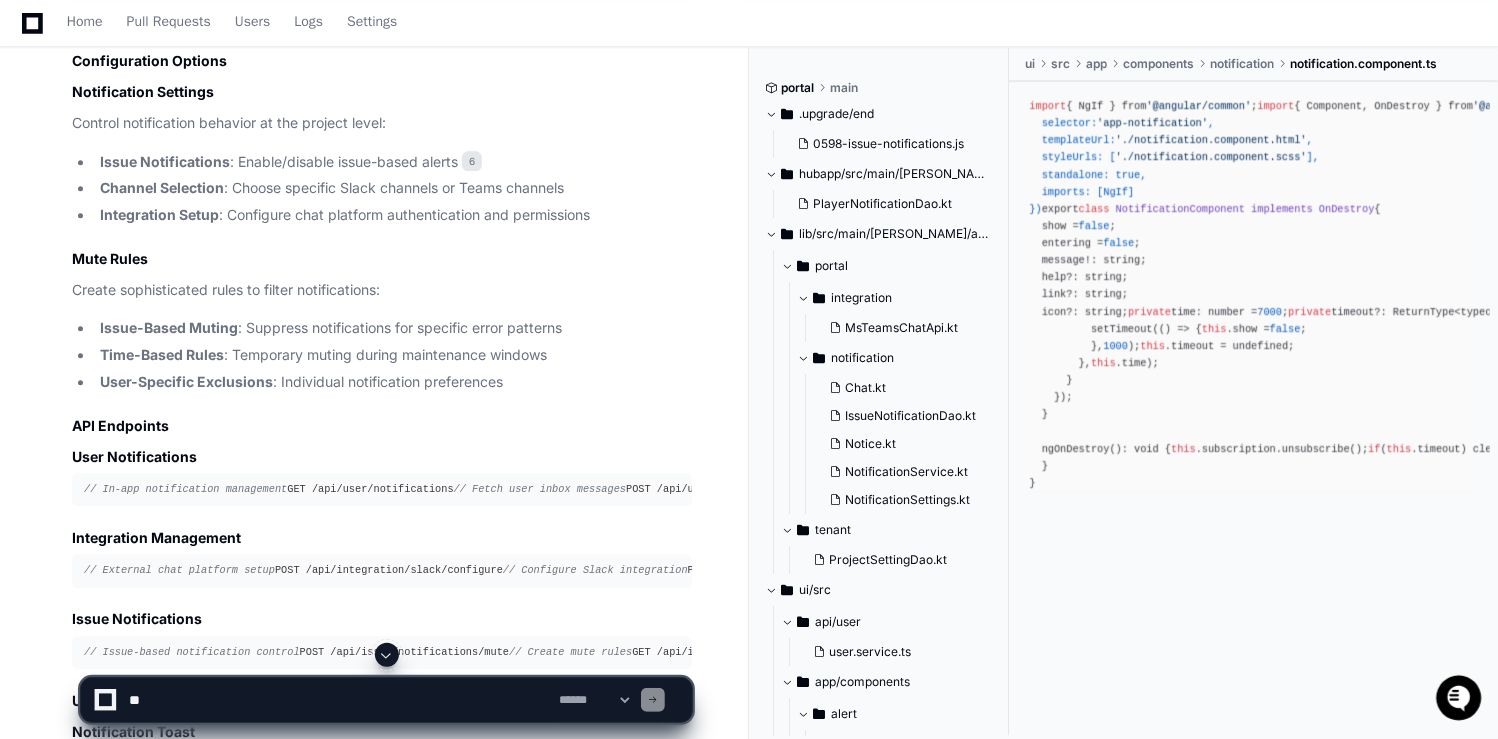 scroll, scrollTop: 3960, scrollLeft: 0, axis: vertical 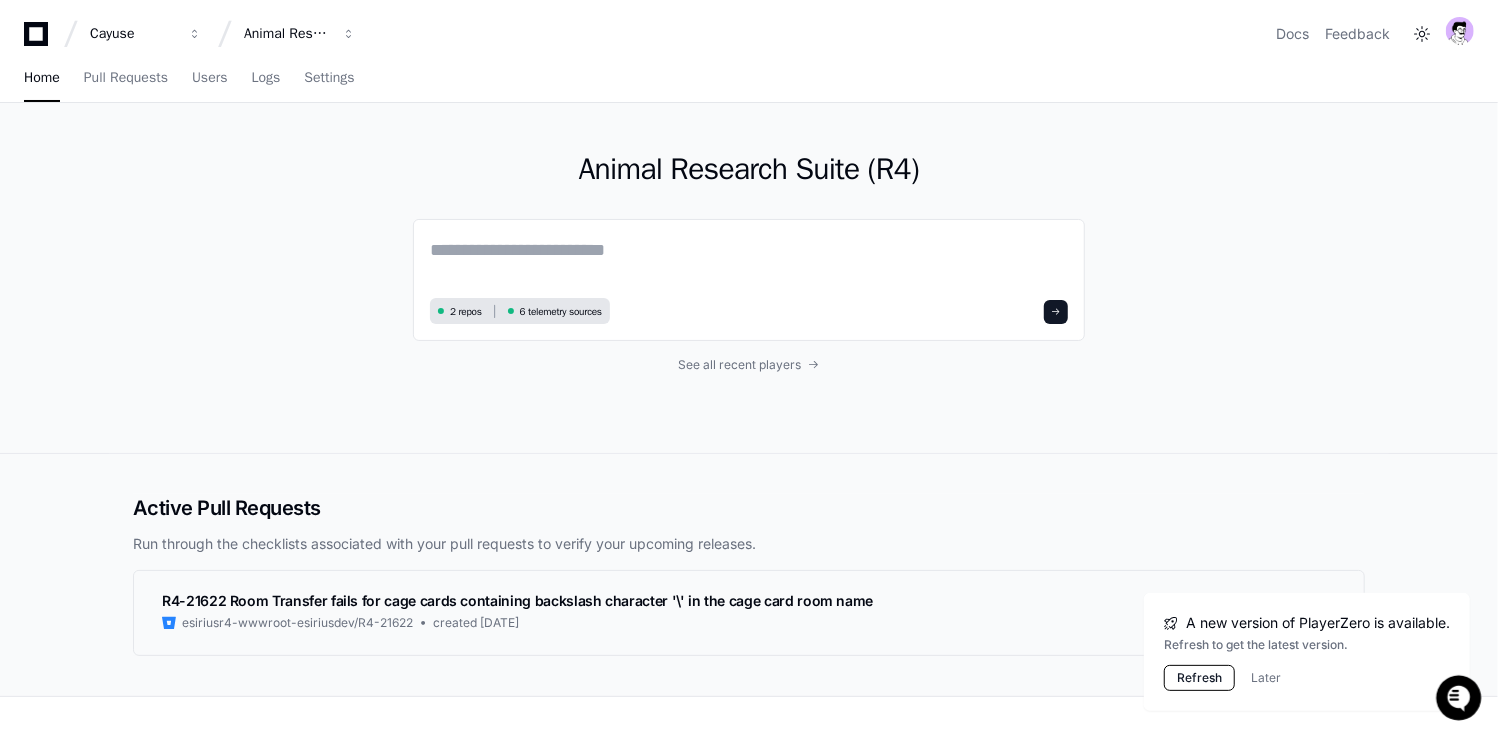 click on "Refresh" at bounding box center (1199, 678) 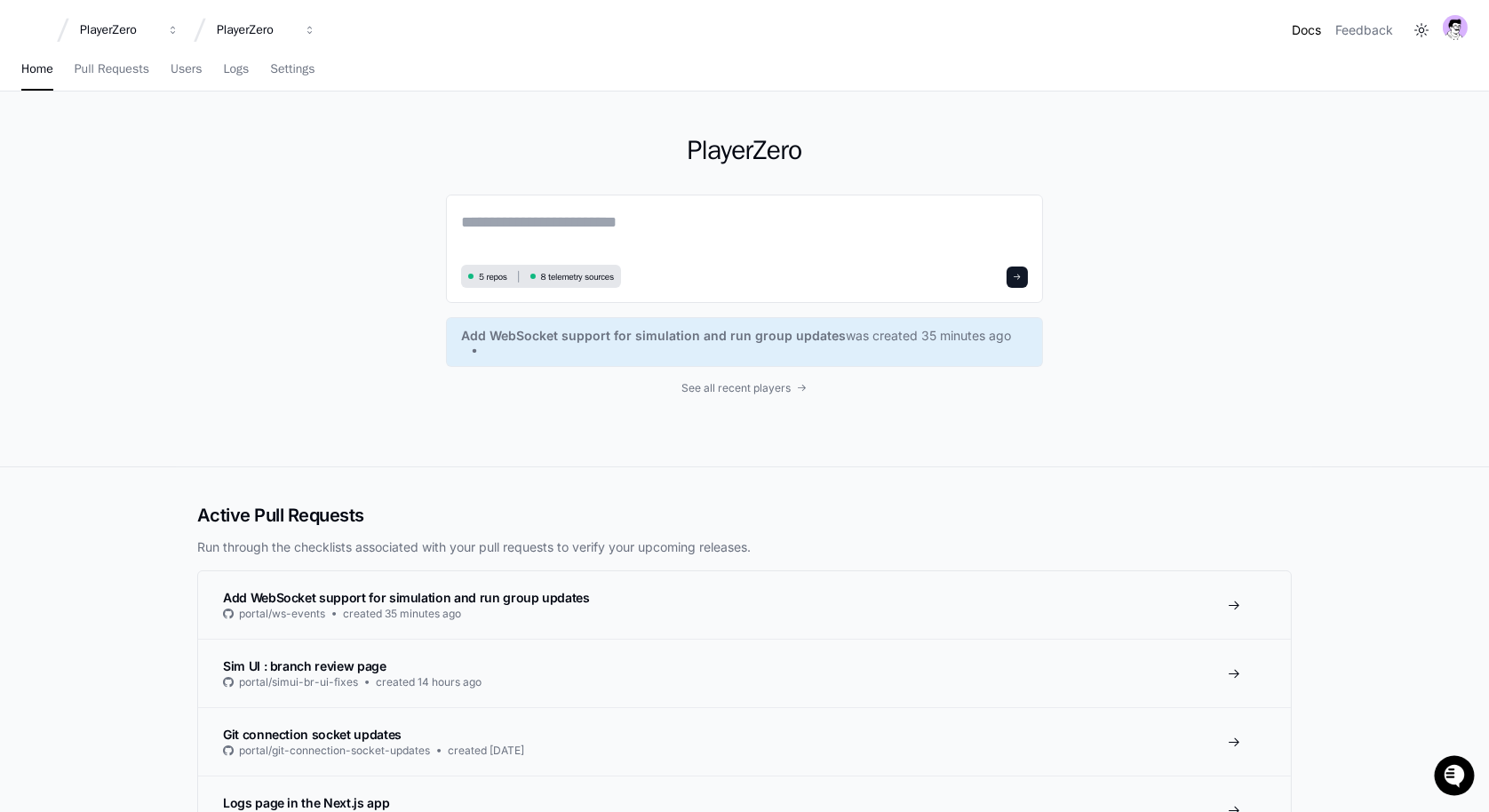 scroll, scrollTop: 0, scrollLeft: 0, axis: both 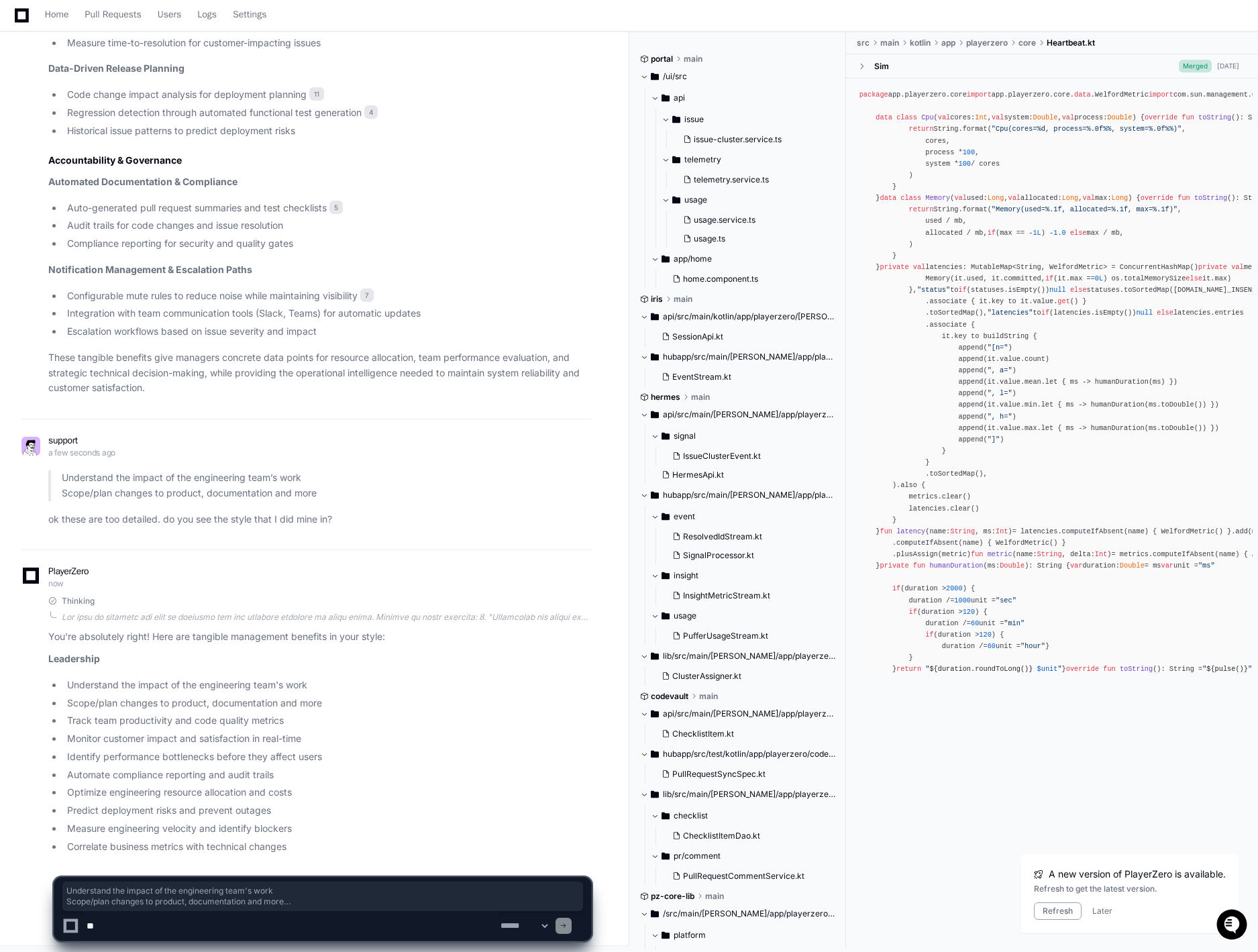 click on "PlayerZero now" 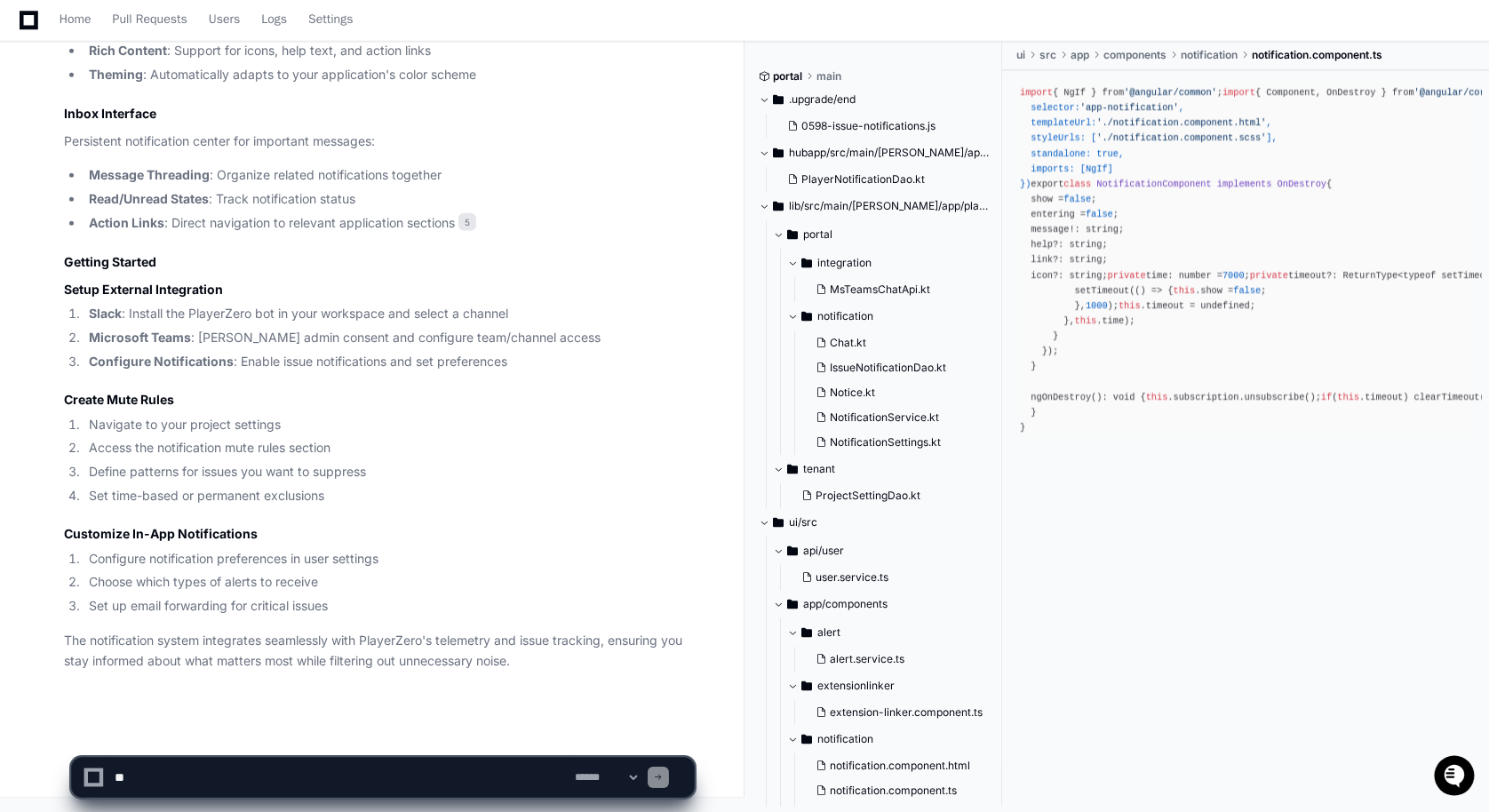 scroll, scrollTop: 0, scrollLeft: 0, axis: both 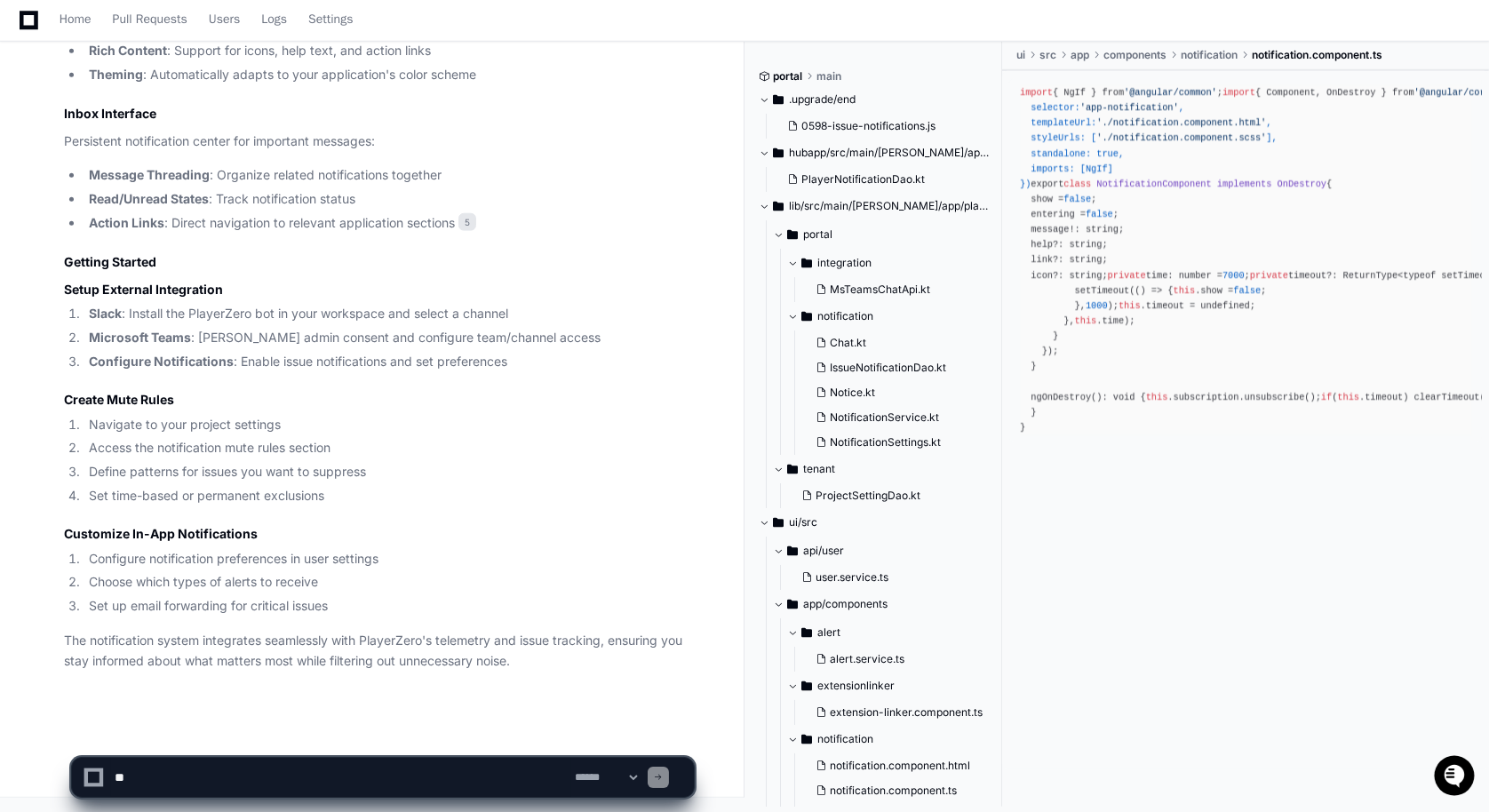 click 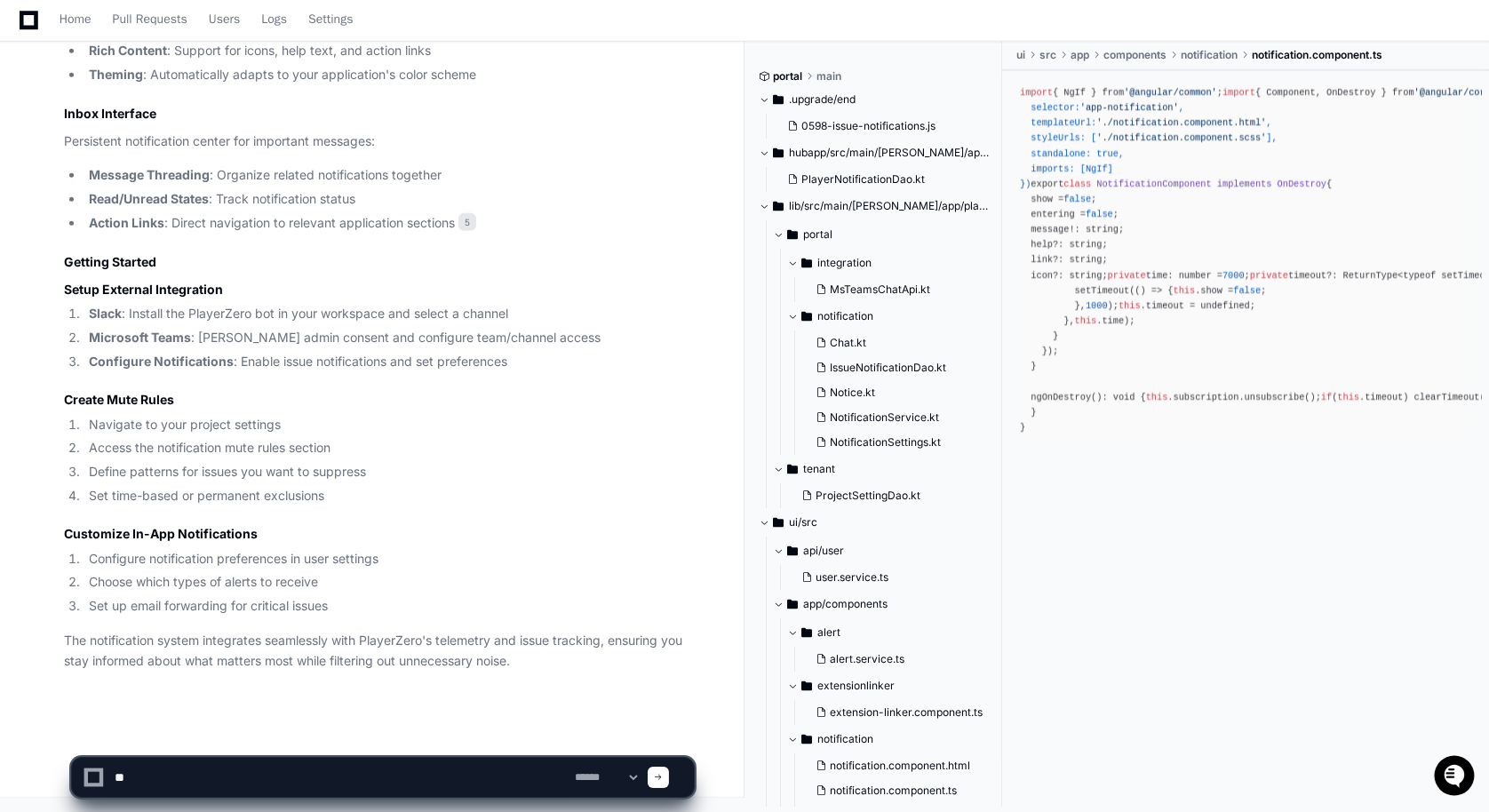 type on "*" 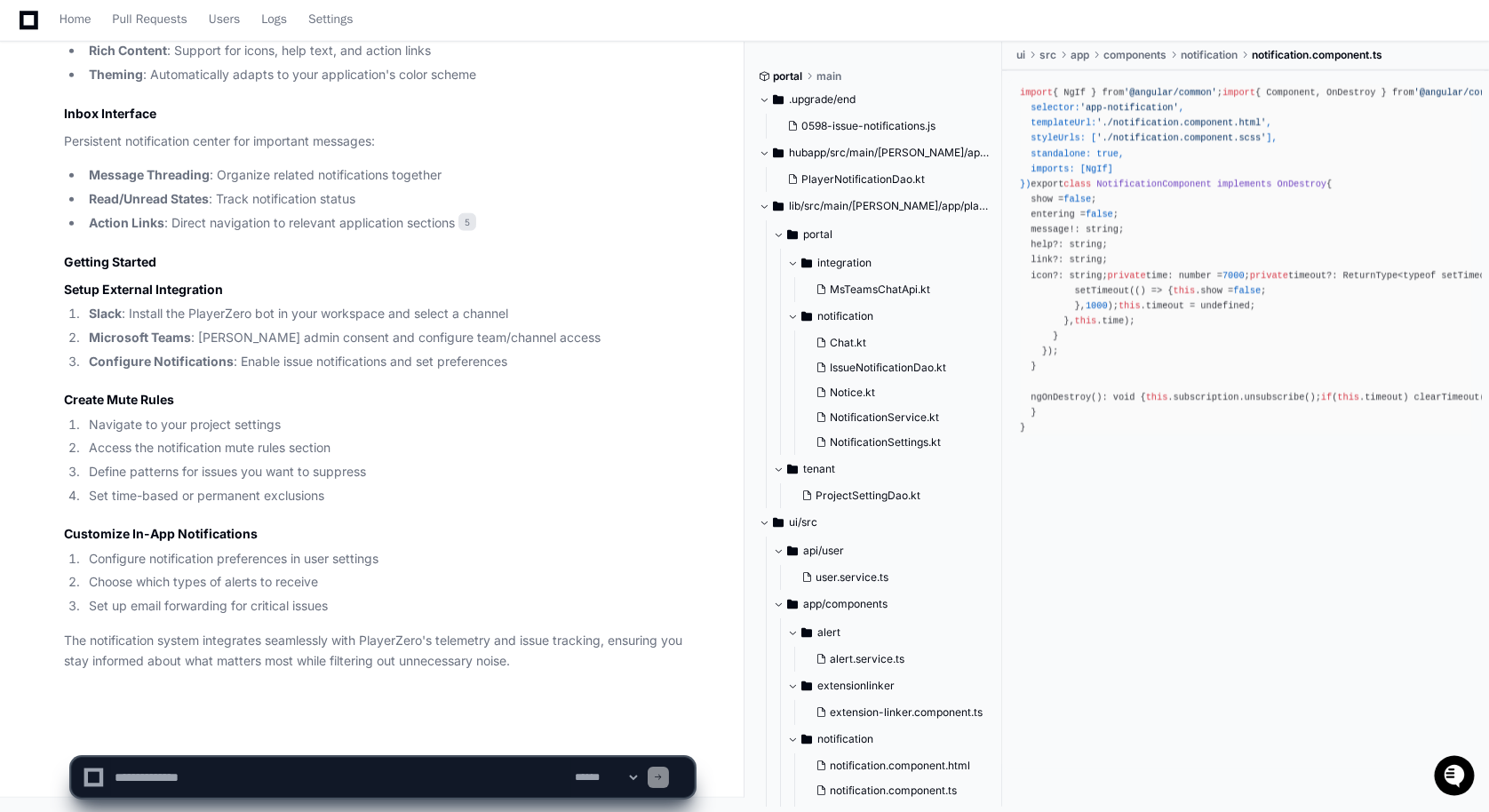paste on "**********" 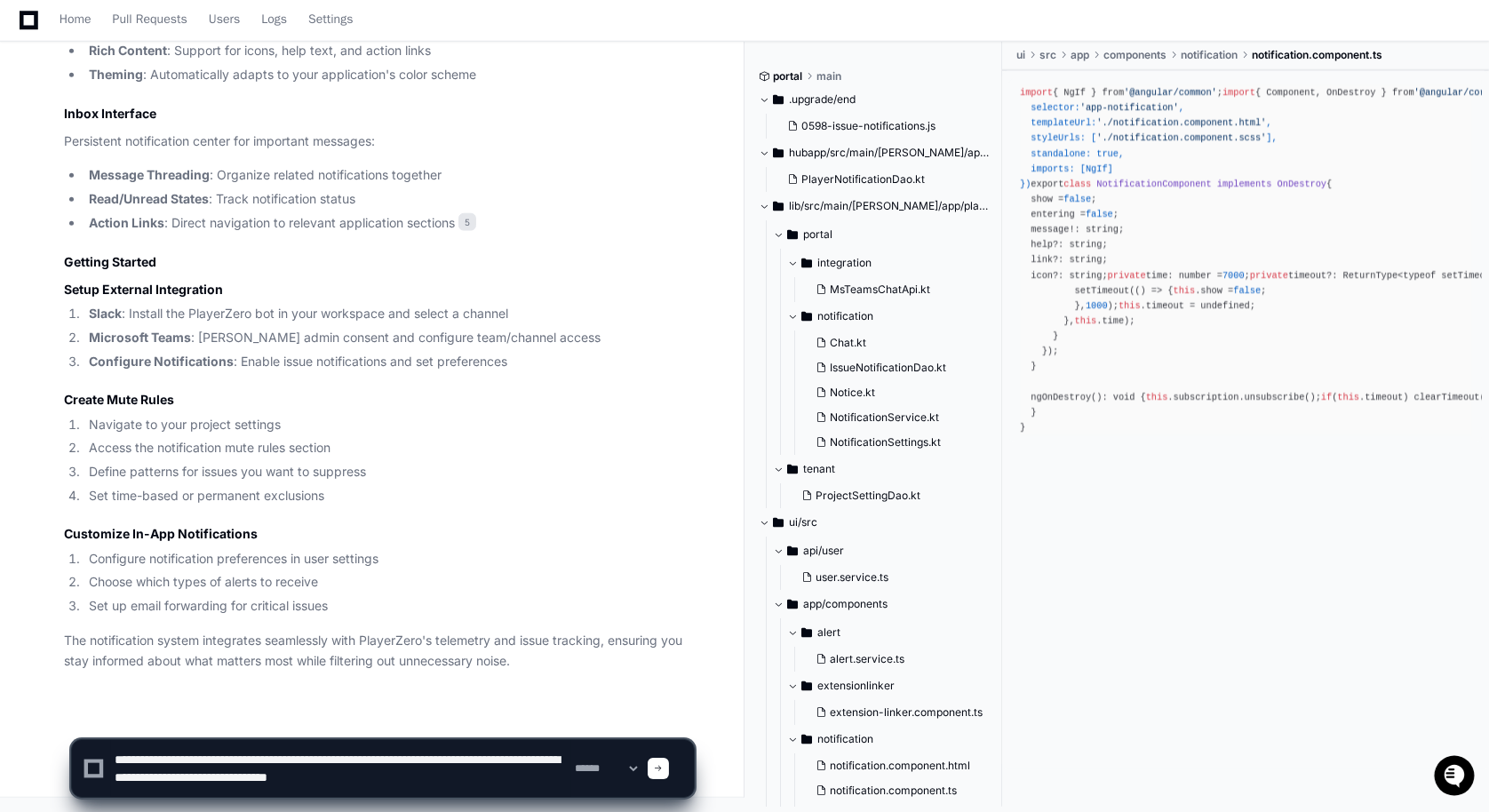 scroll, scrollTop: 5, scrollLeft: 0, axis: vertical 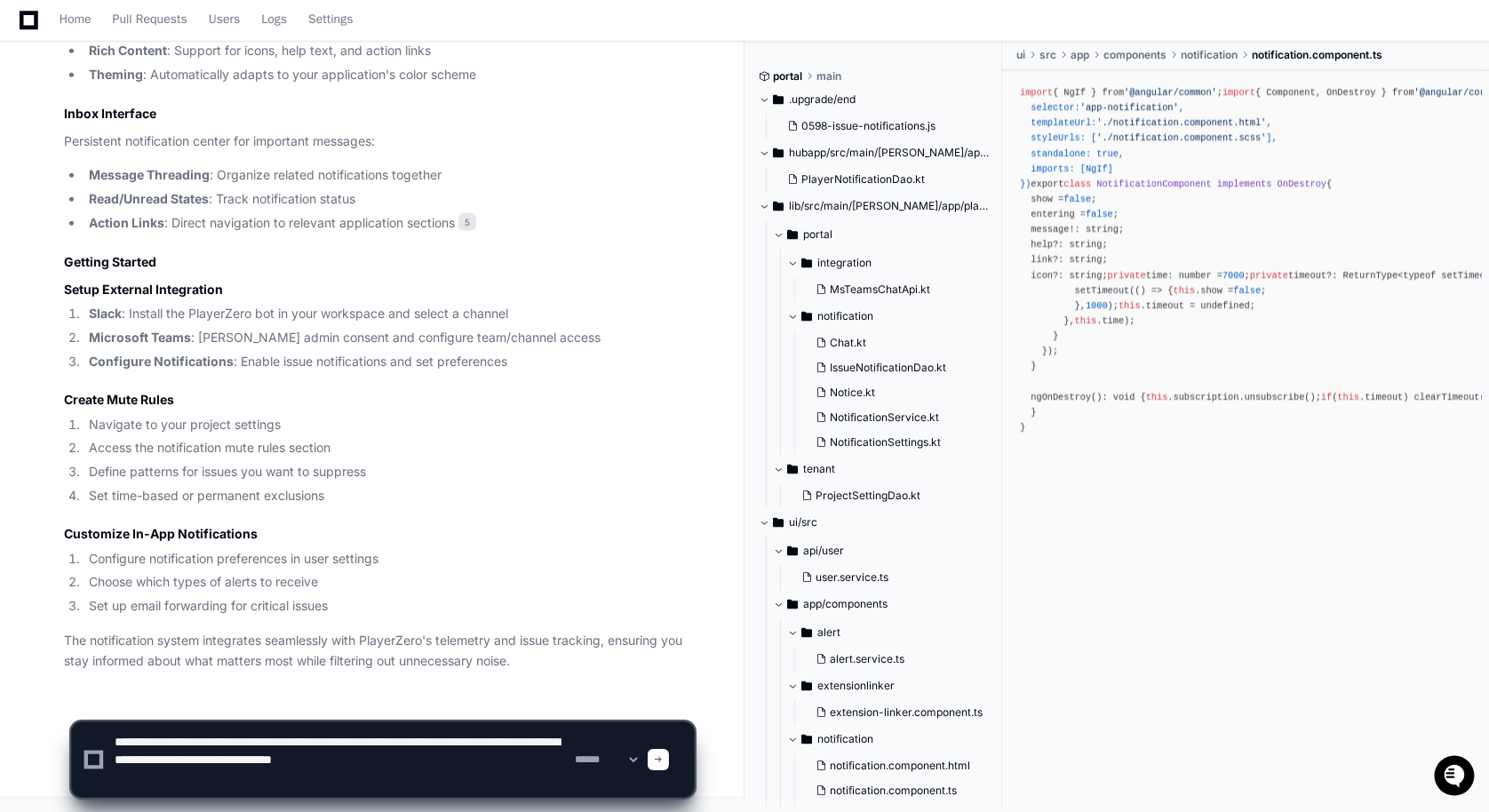 paste on "**********" 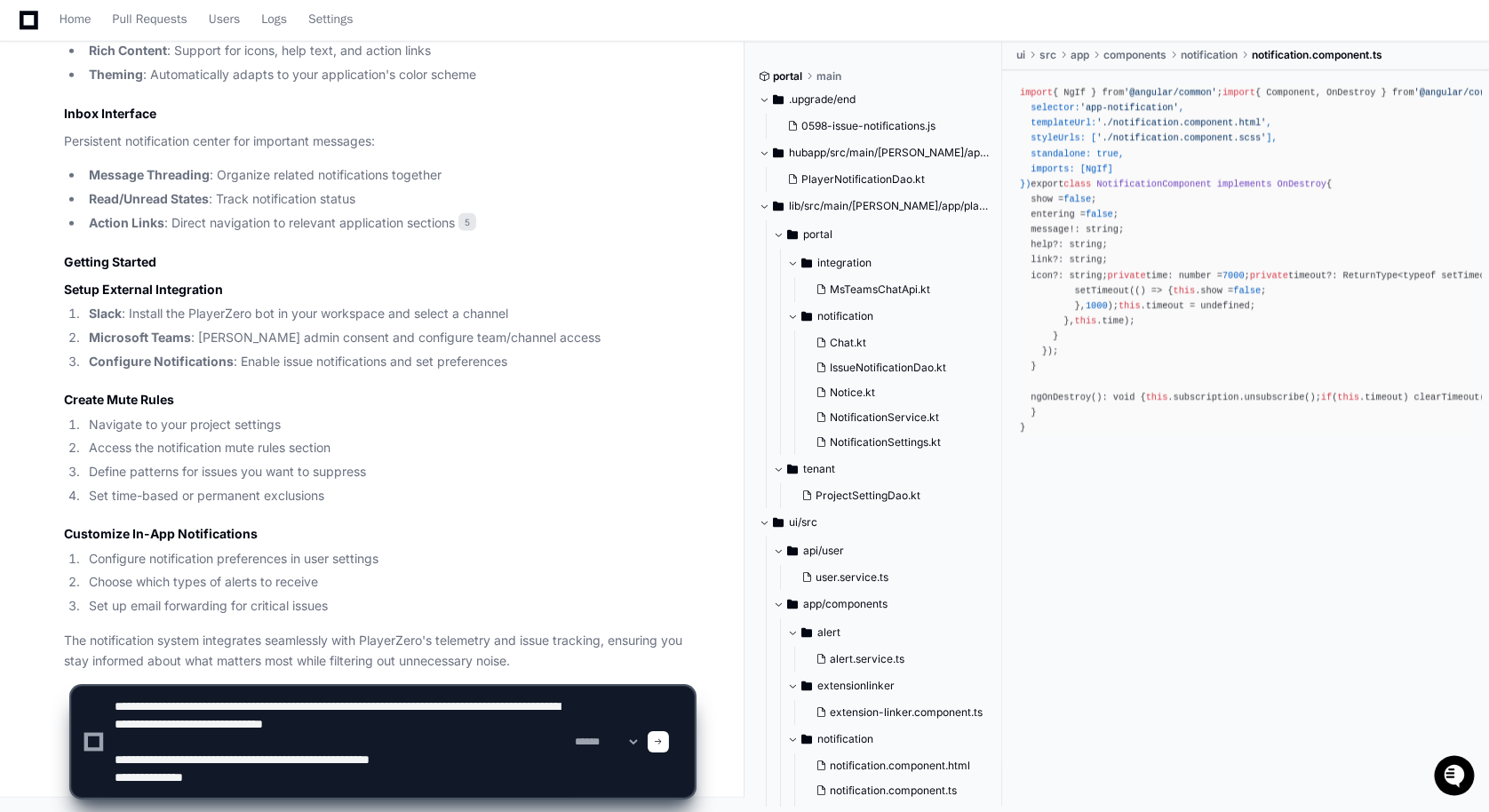 paste on "**********" 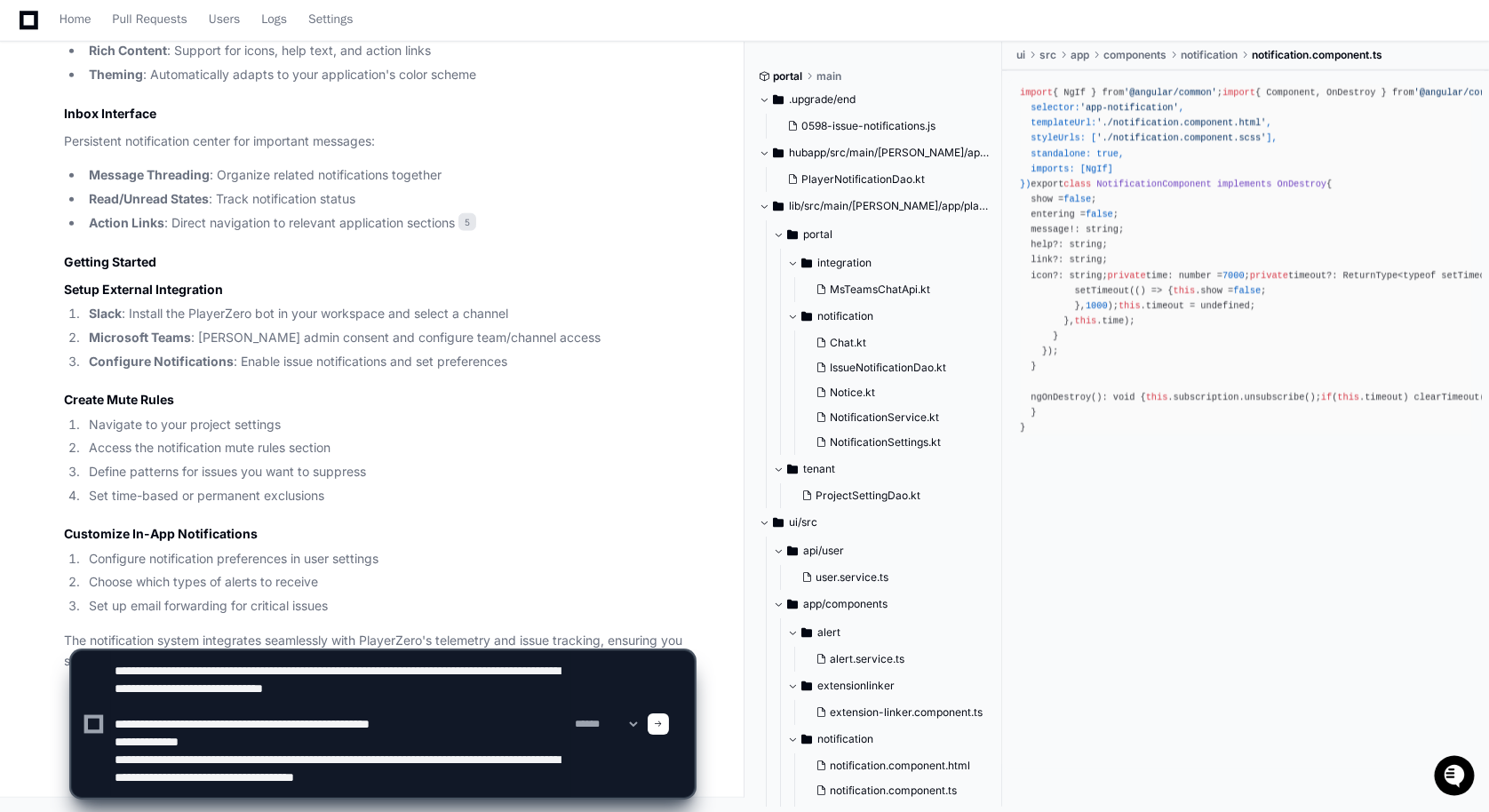 scroll, scrollTop: 23, scrollLeft: 0, axis: vertical 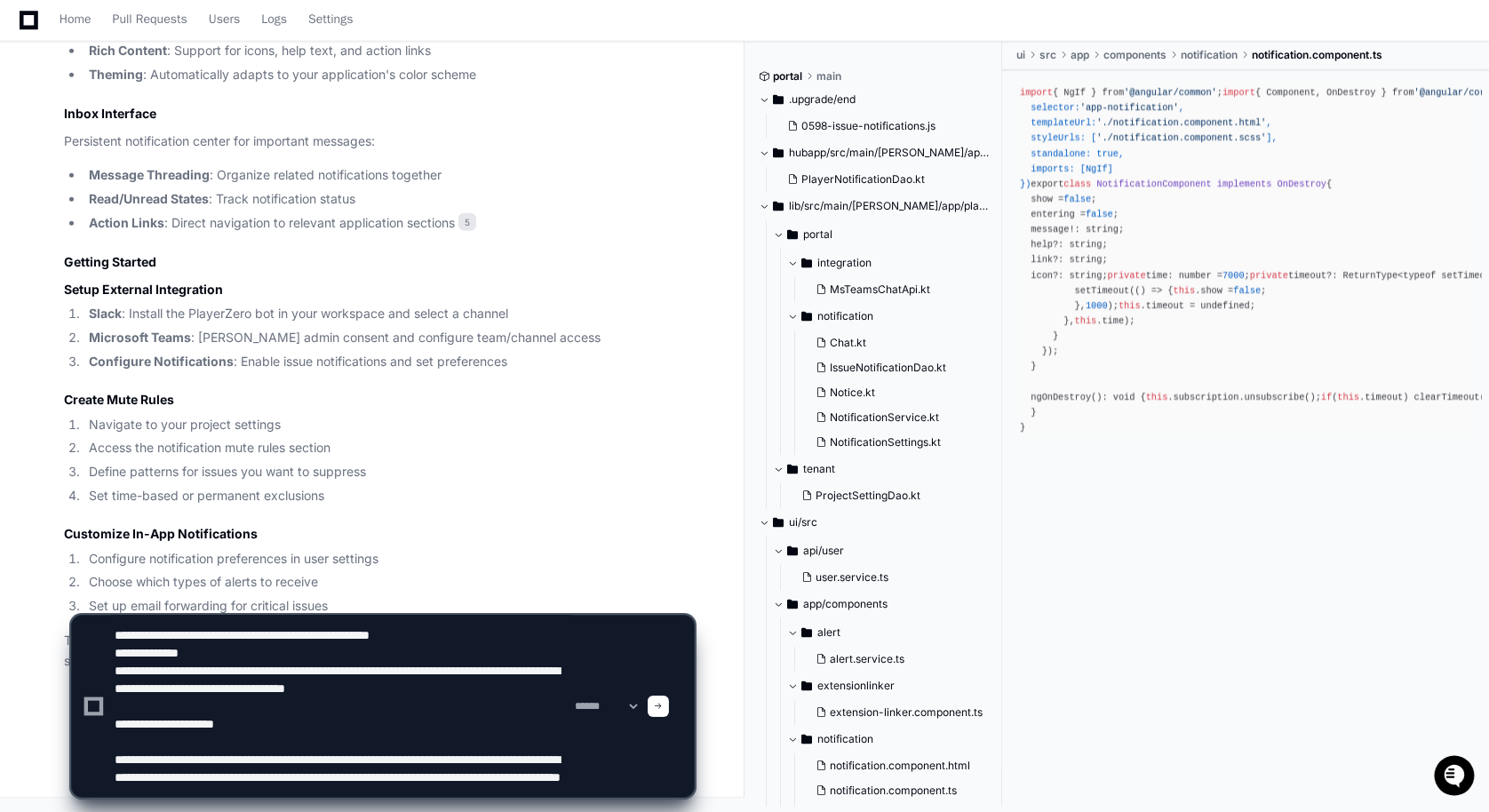 click 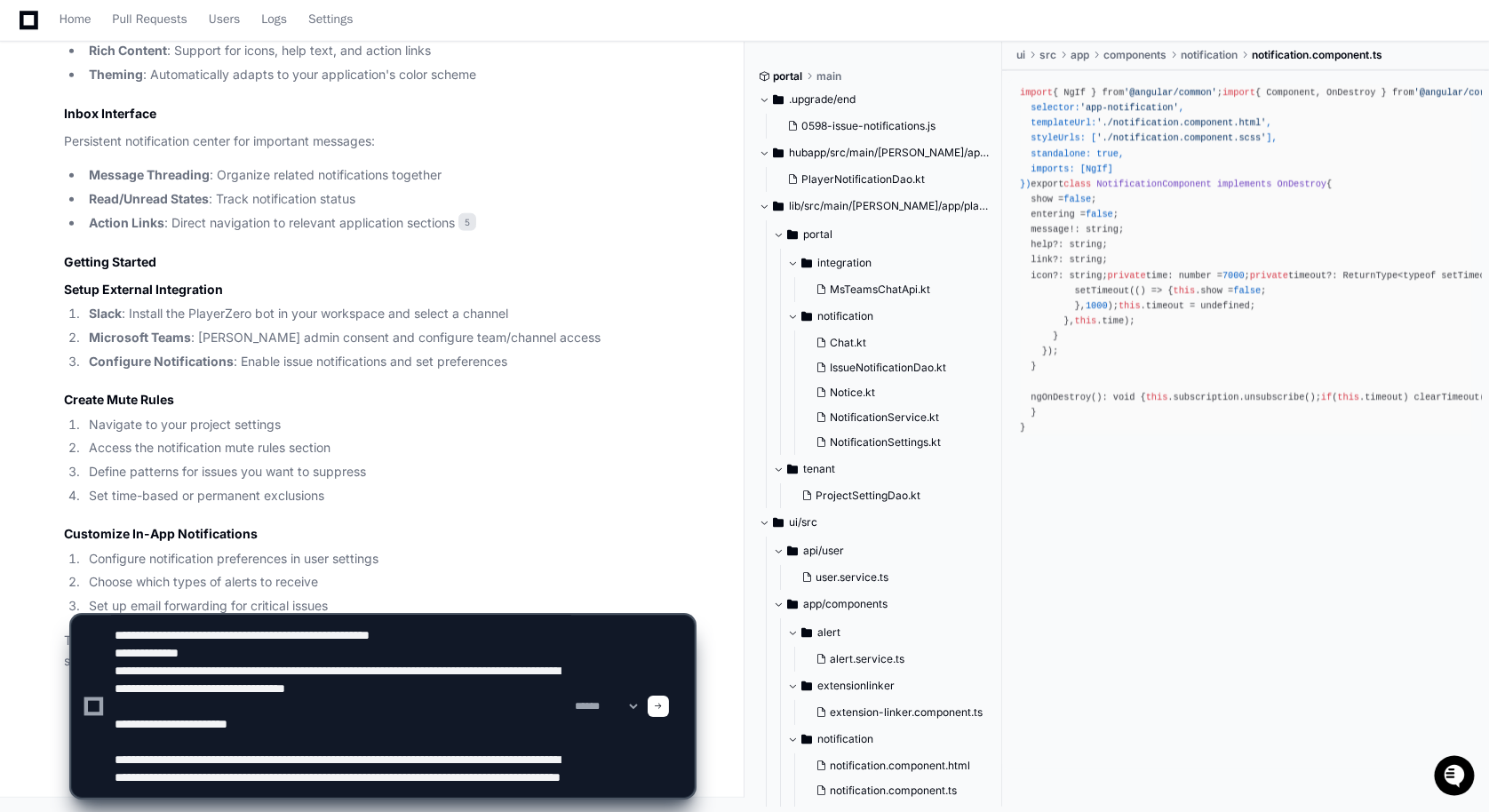 scroll, scrollTop: 71, scrollLeft: 0, axis: vertical 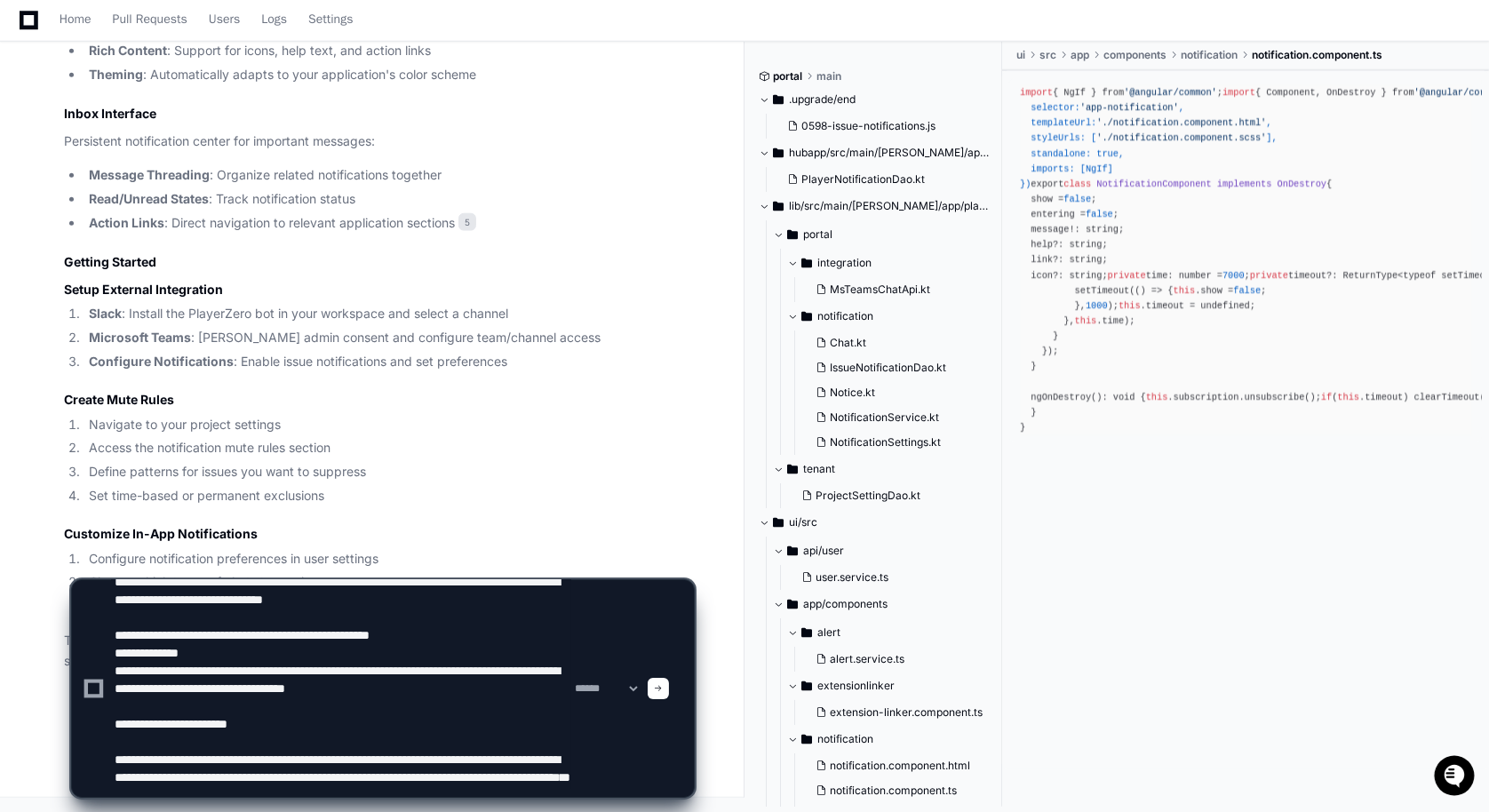 paste on "**********" 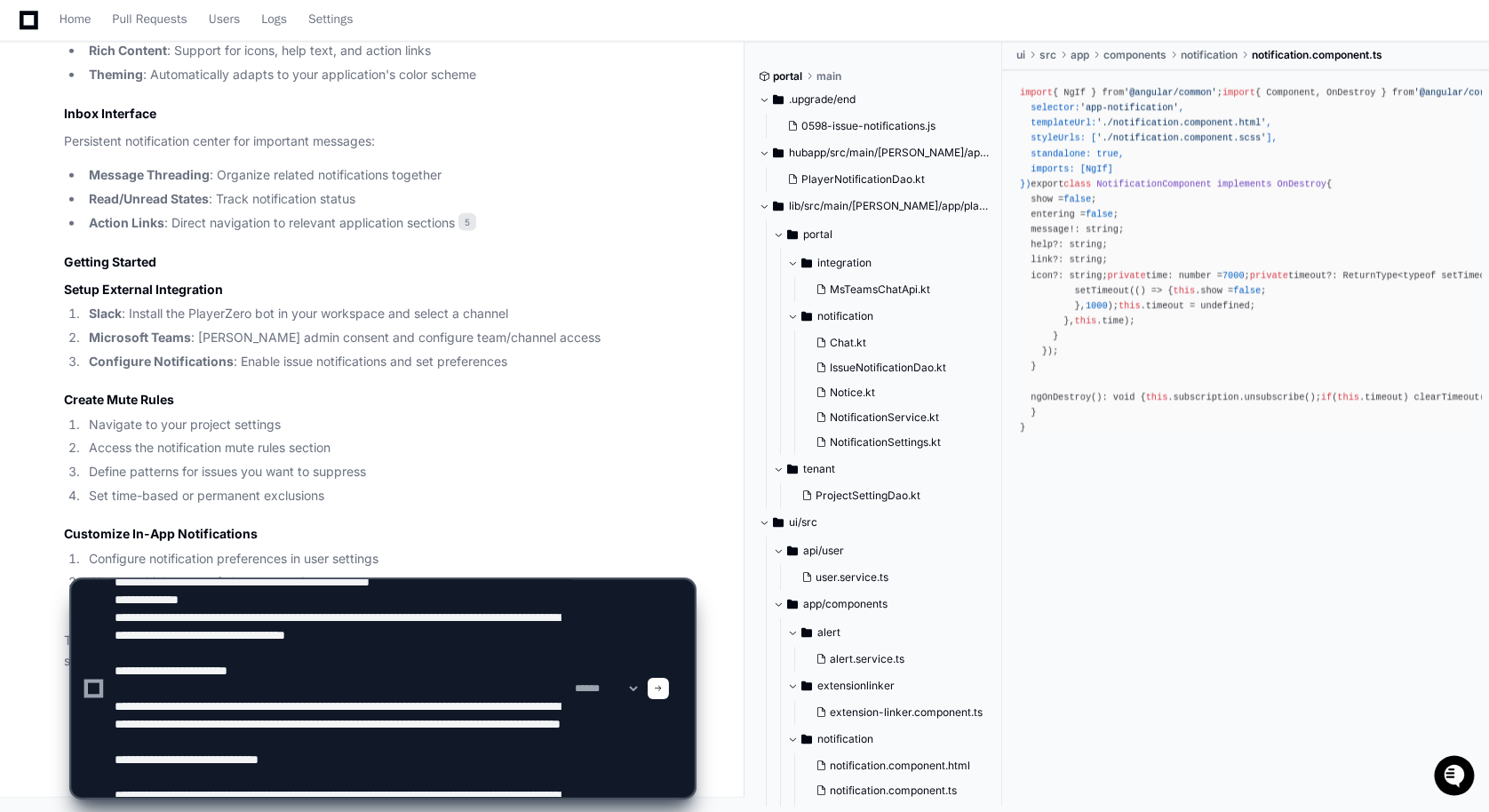 scroll, scrollTop: 112, scrollLeft: 0, axis: vertical 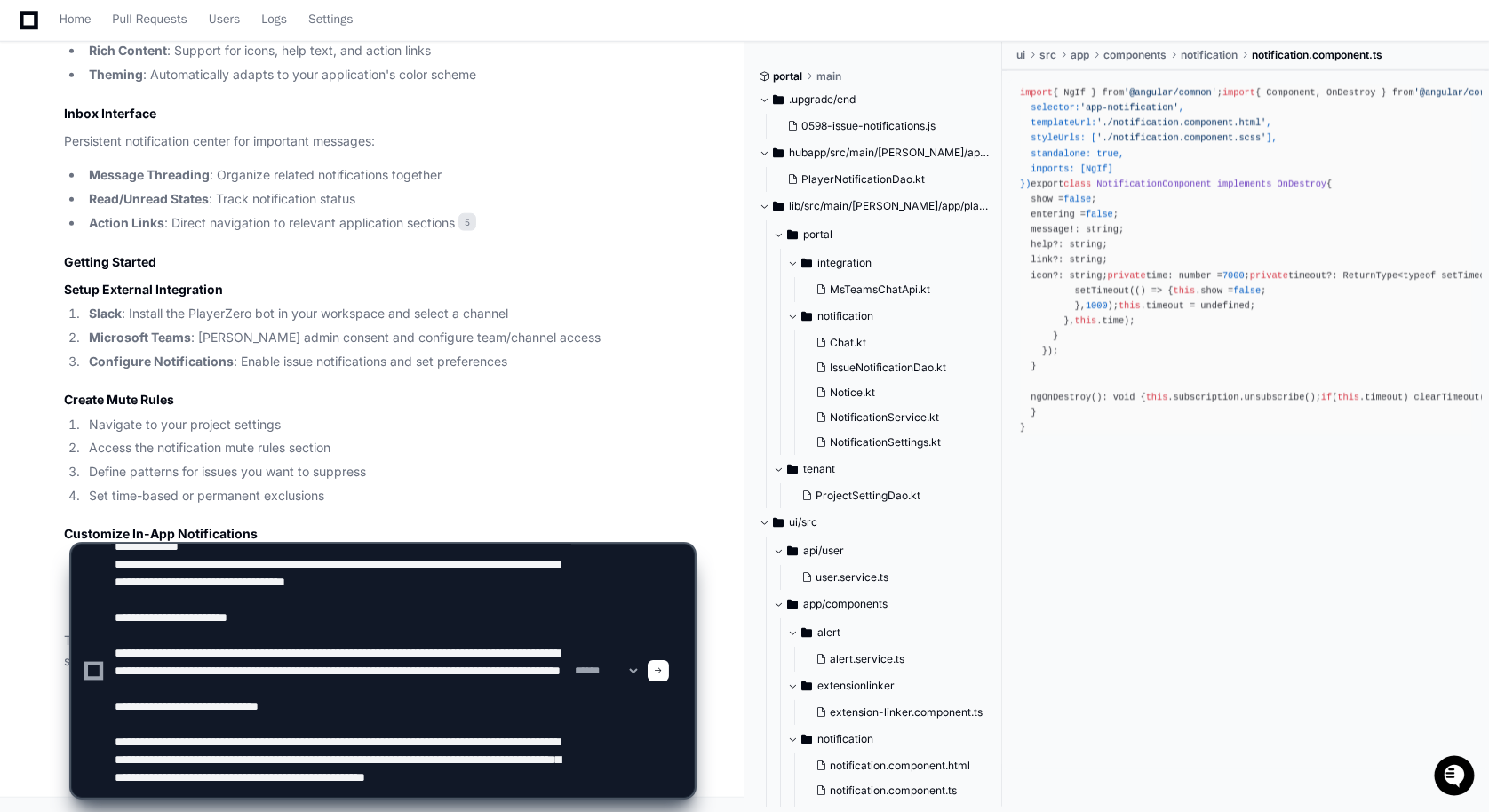 click 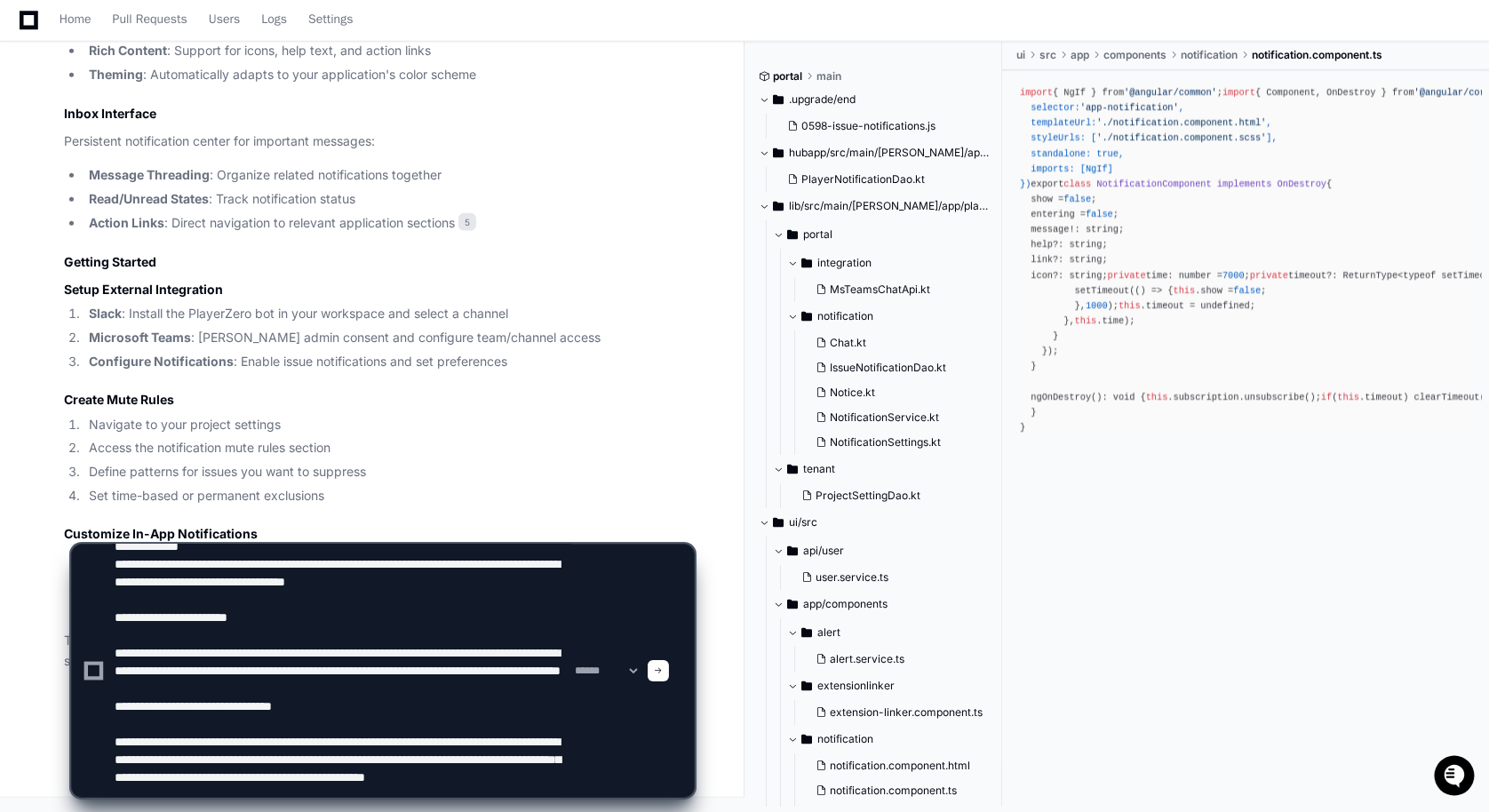 click 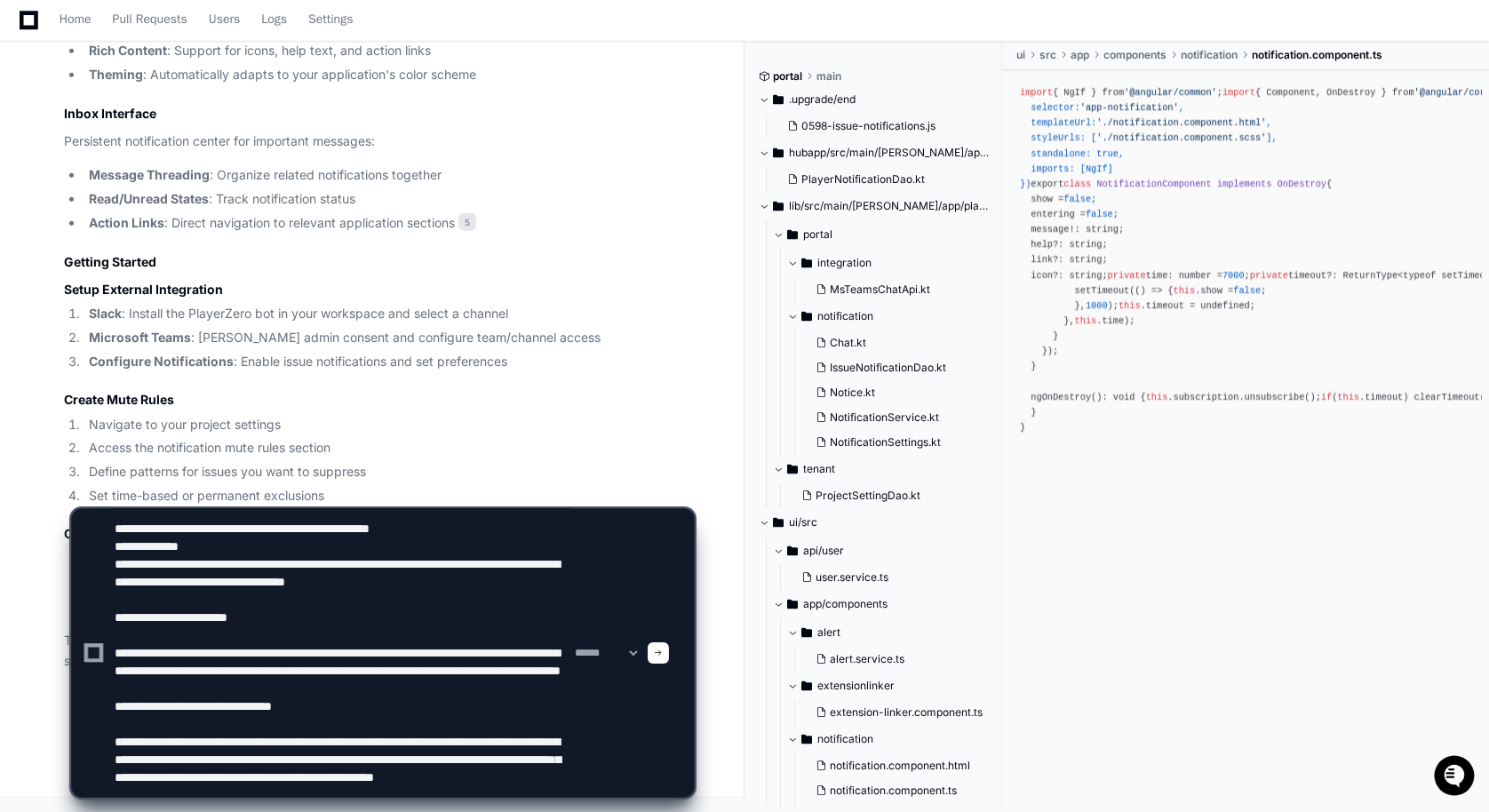 paste on "**********" 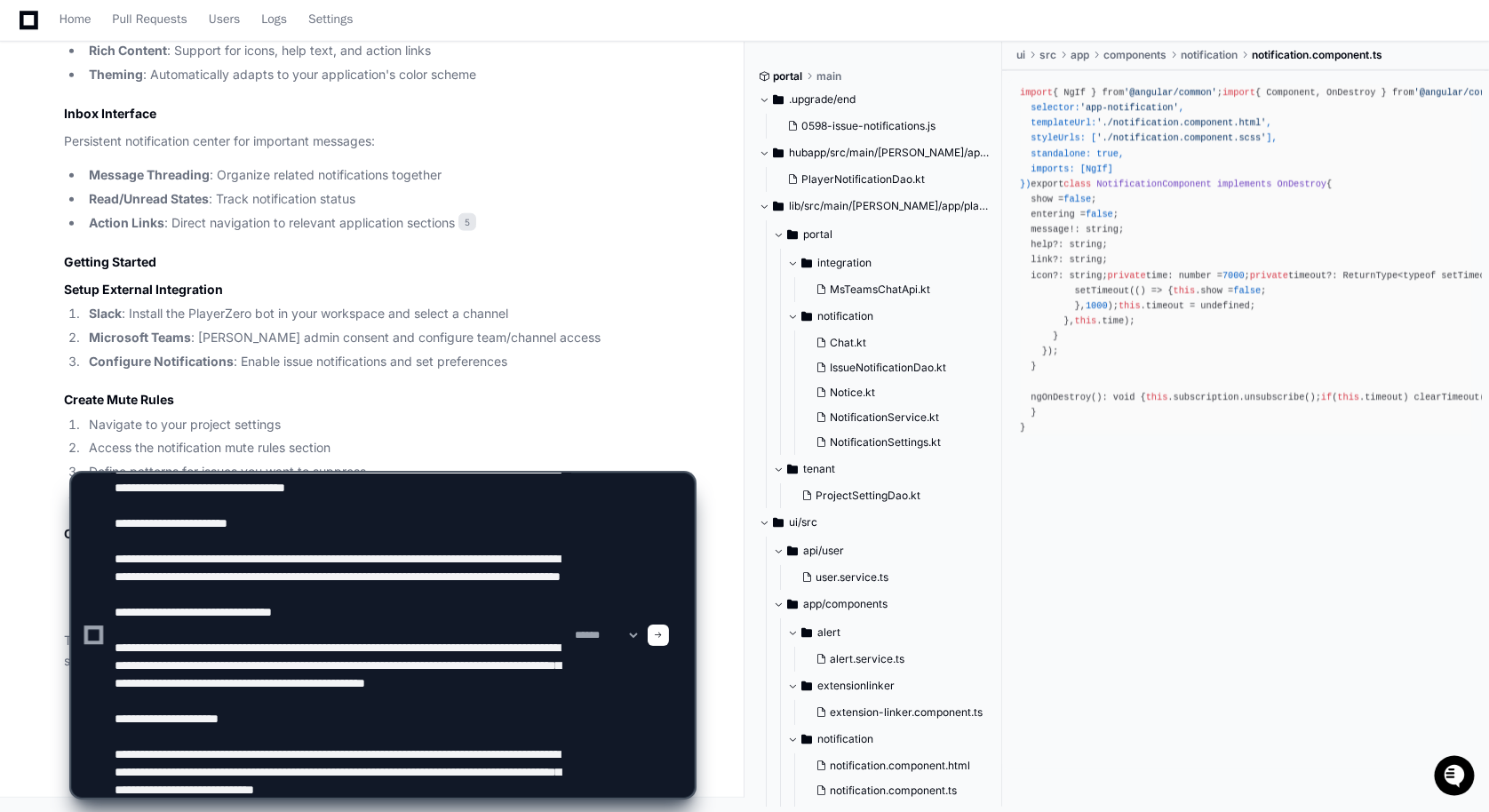 scroll, scrollTop: 165, scrollLeft: 0, axis: vertical 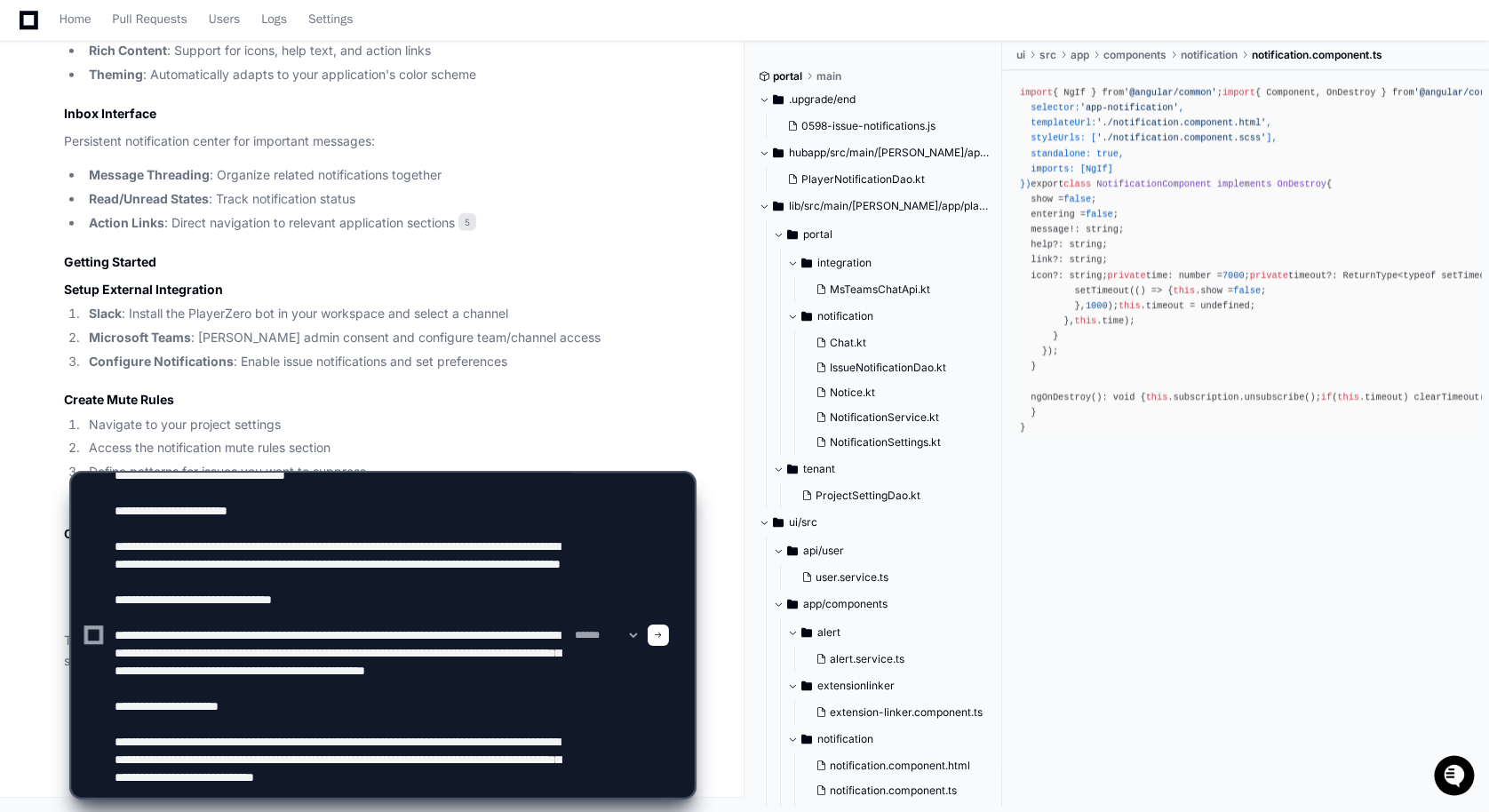 click 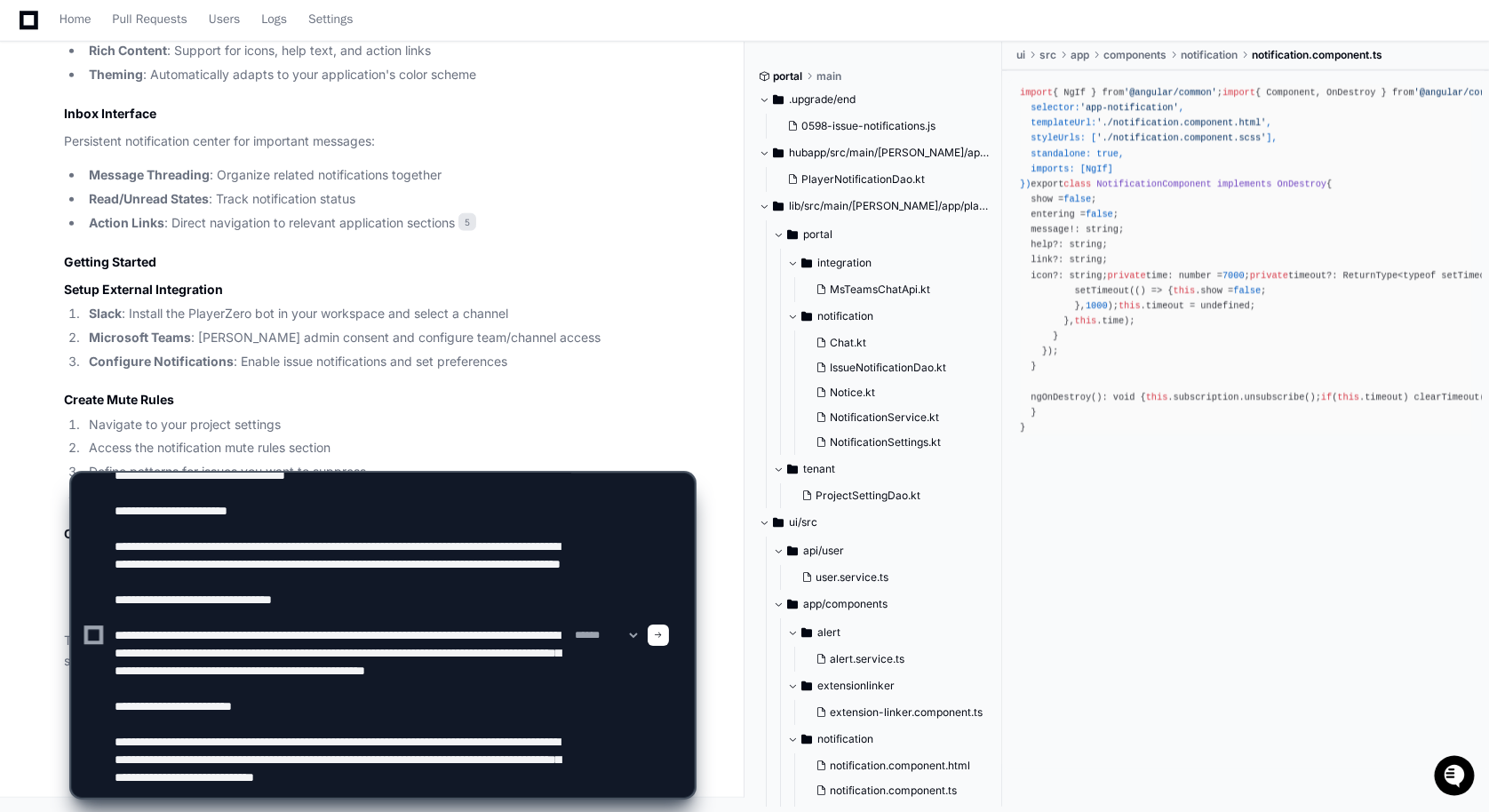 scroll, scrollTop: 178, scrollLeft: 0, axis: vertical 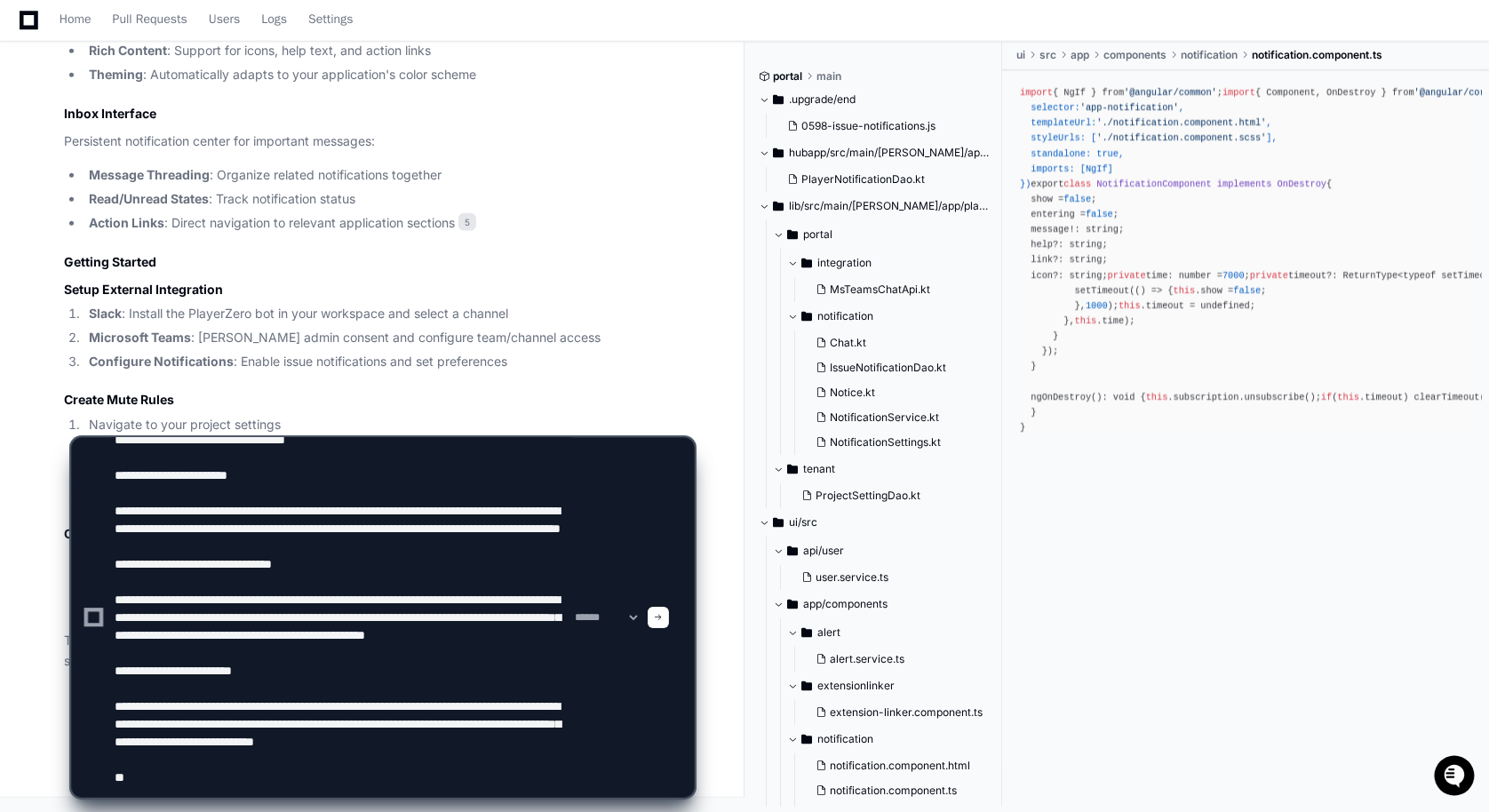 paste on "**********" 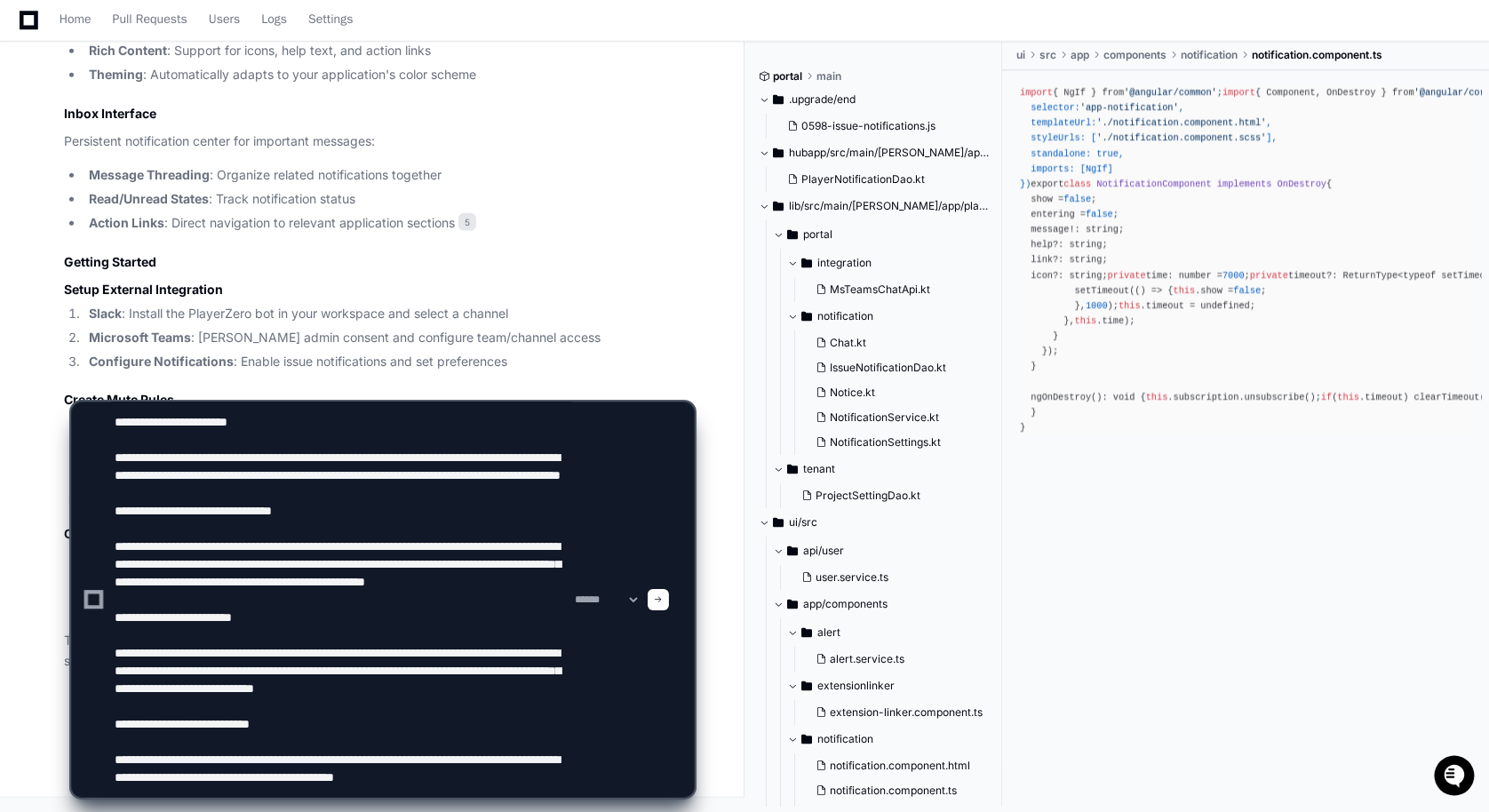scroll, scrollTop: 201, scrollLeft: 0, axis: vertical 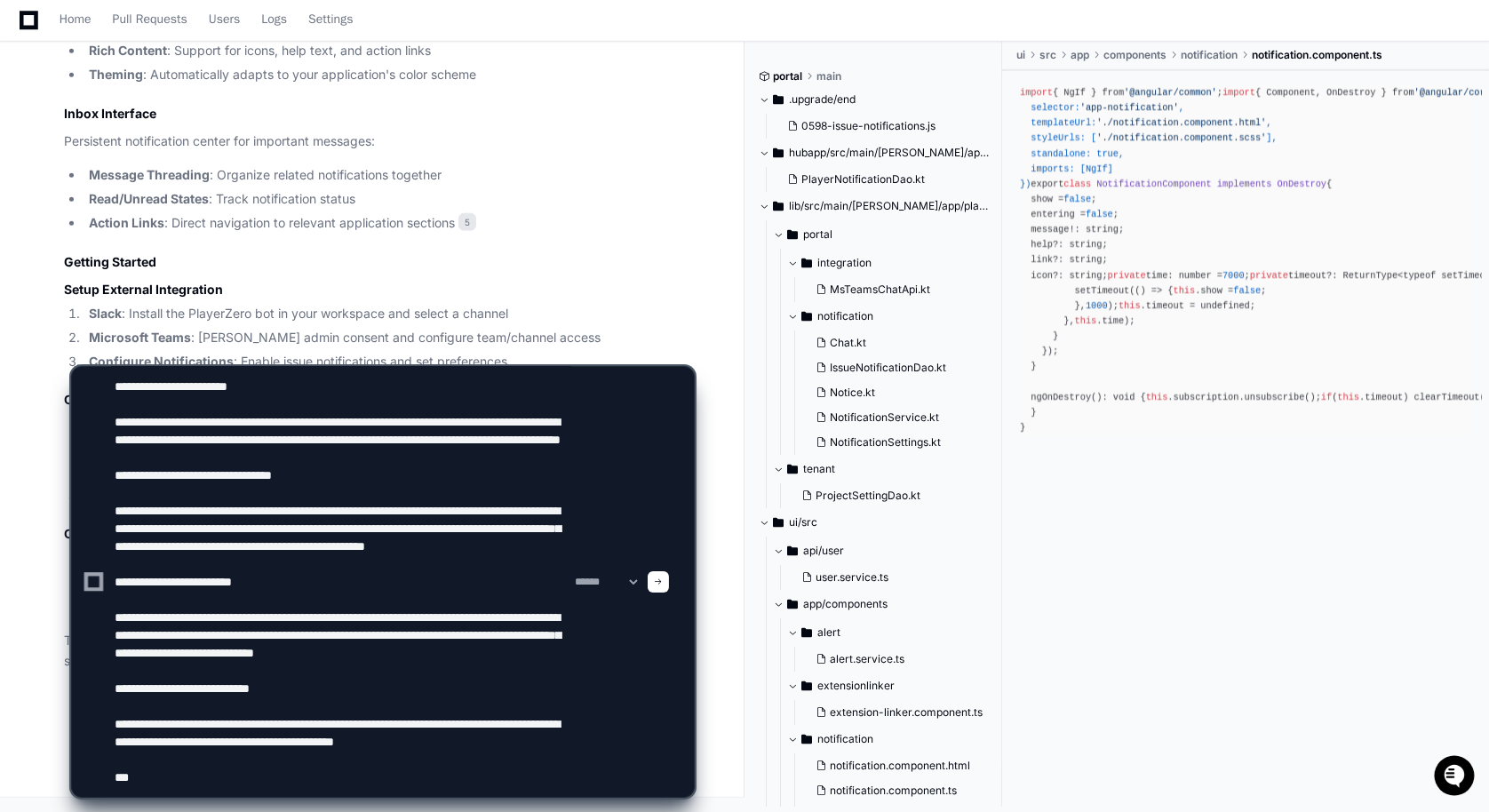 paste on "**********" 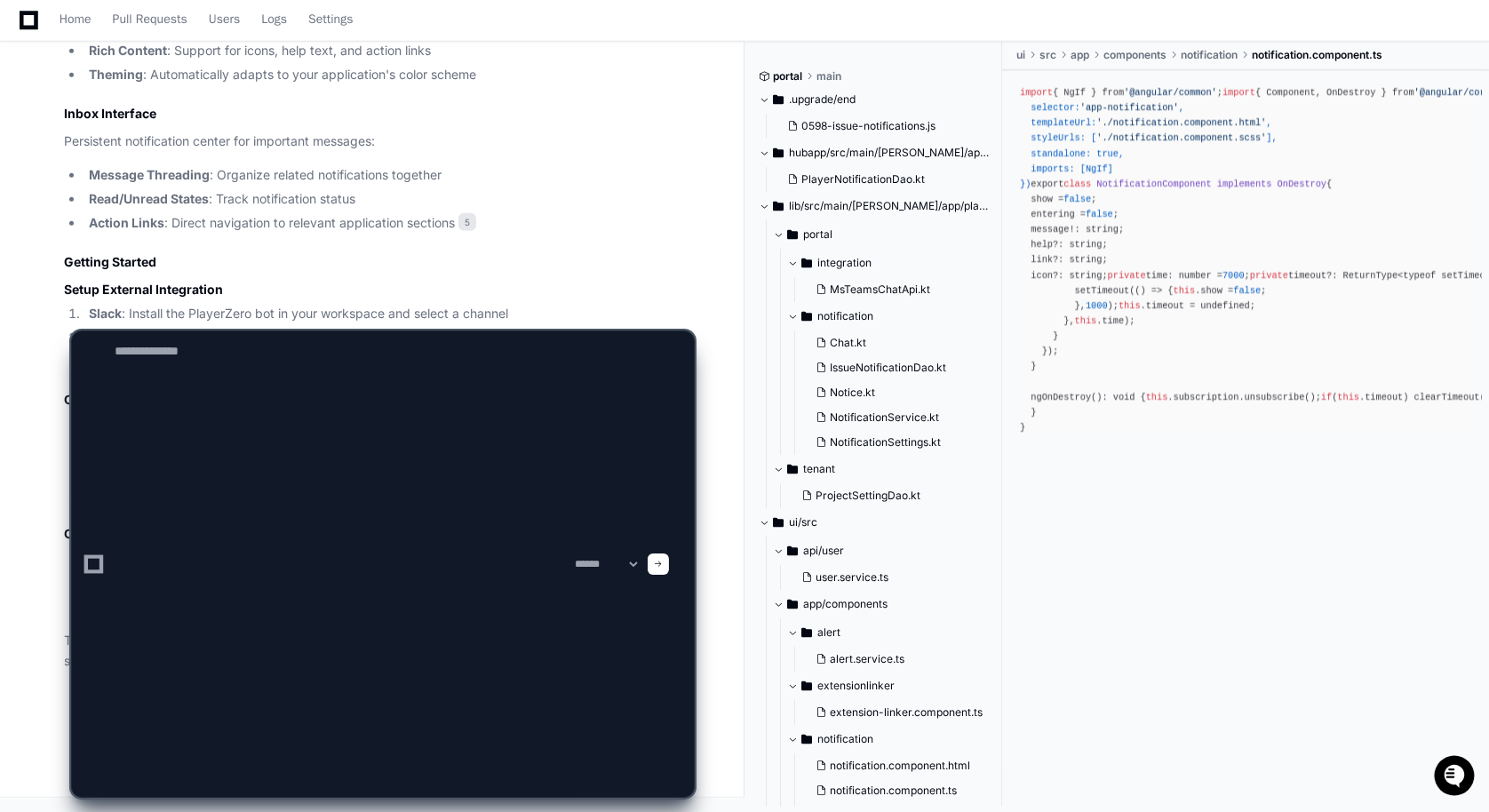 scroll, scrollTop: 0, scrollLeft: 0, axis: both 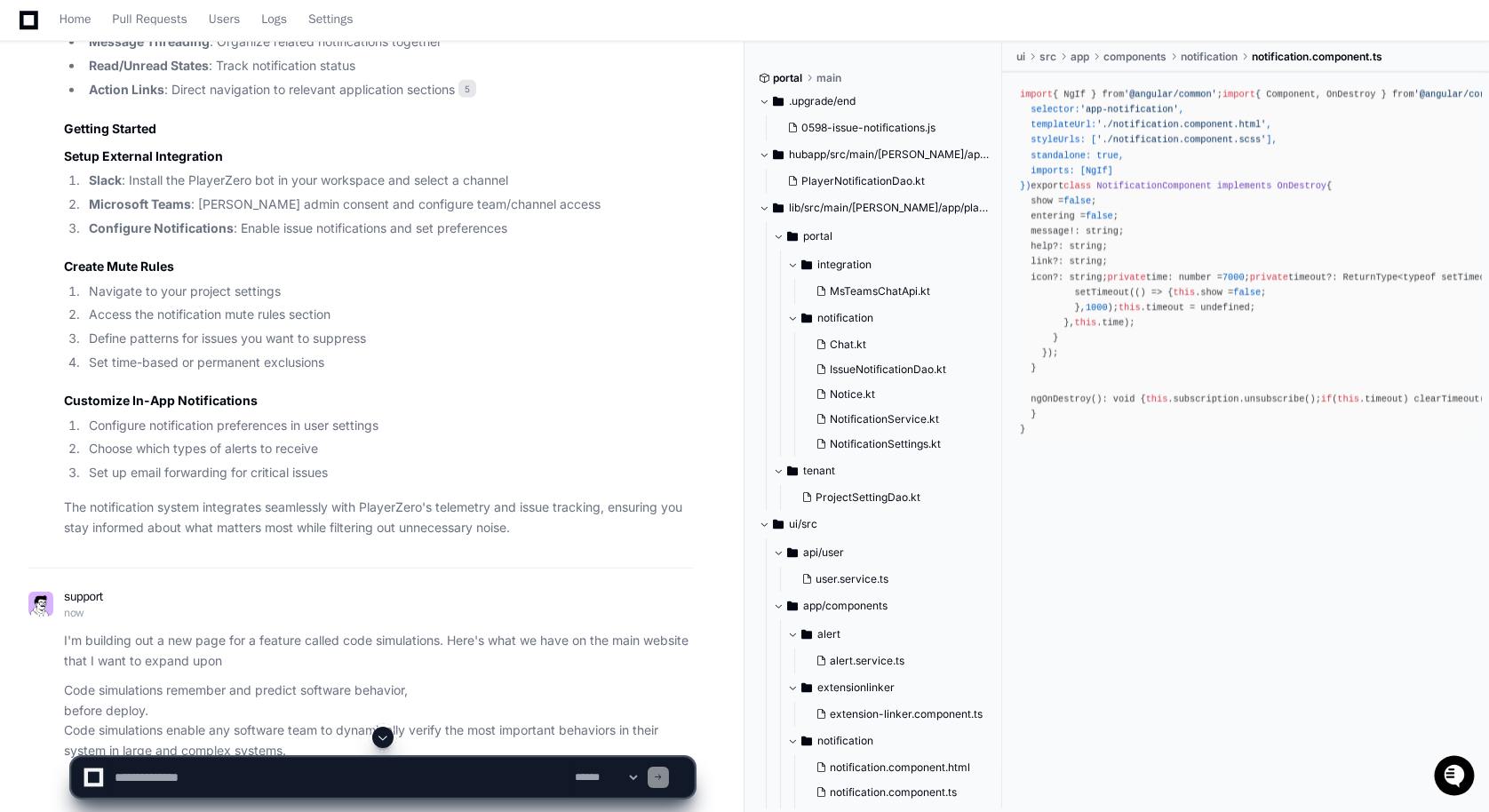 type 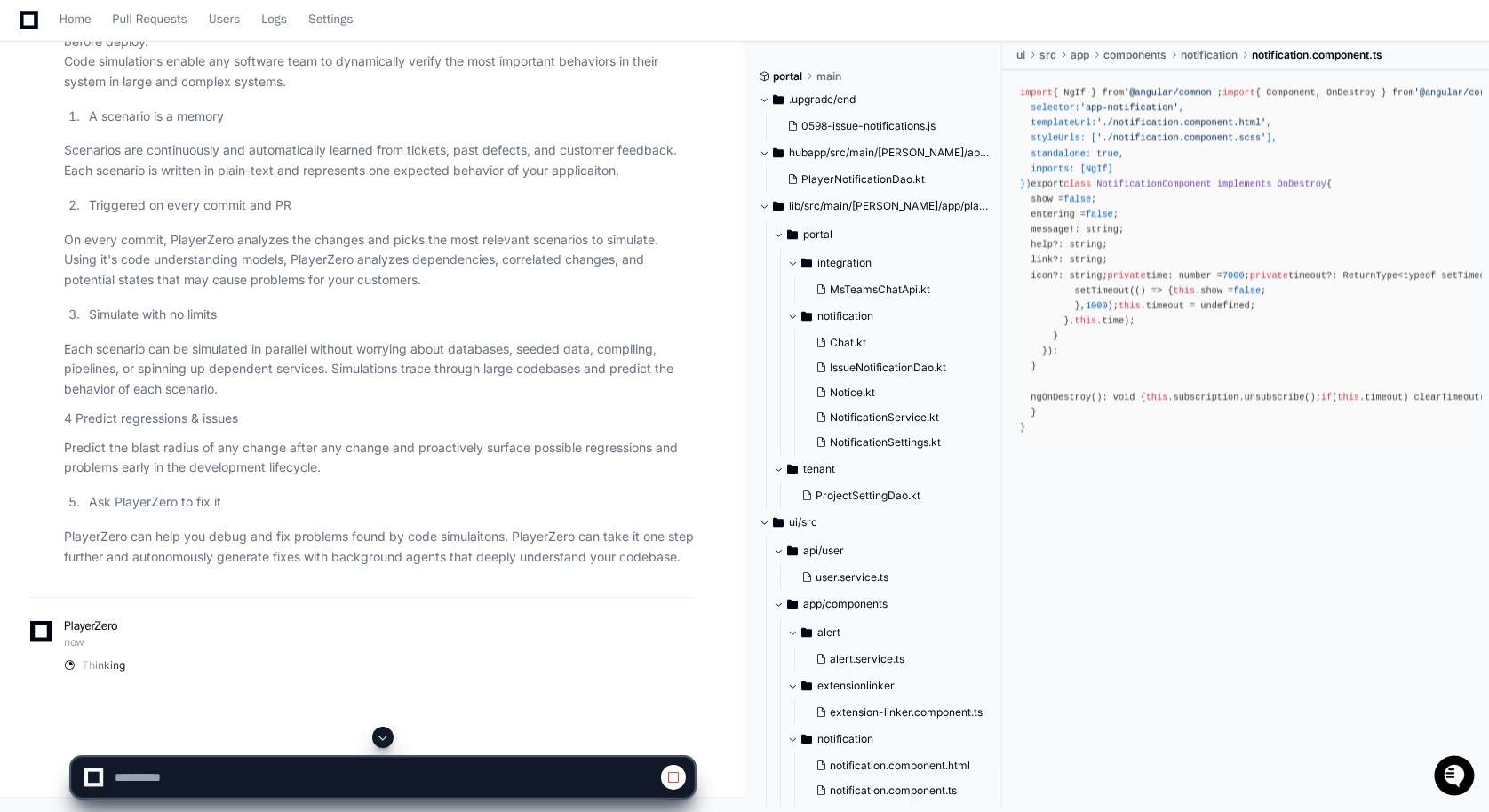 scroll, scrollTop: 4242, scrollLeft: 0, axis: vertical 